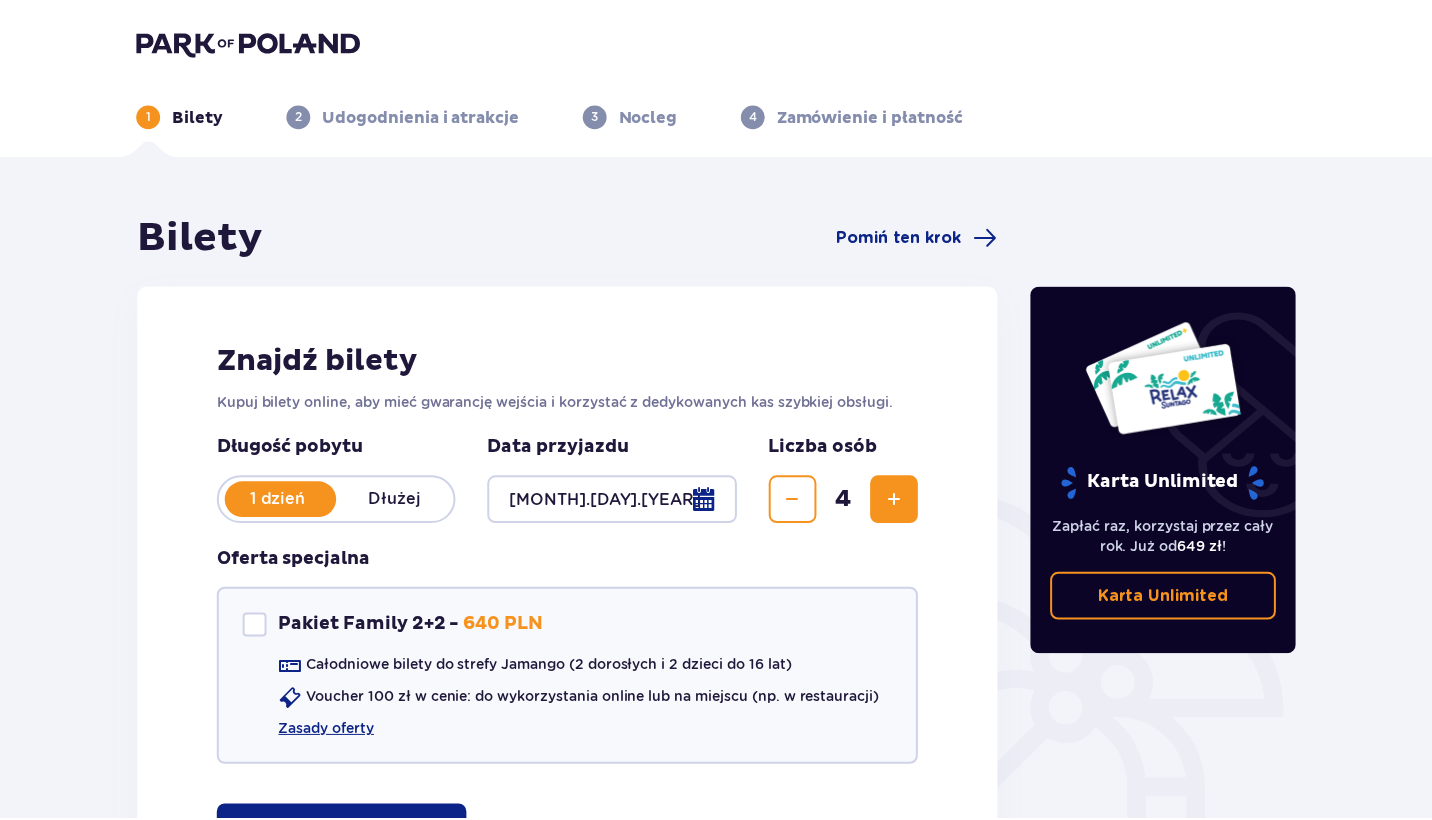 scroll, scrollTop: 0, scrollLeft: 0, axis: both 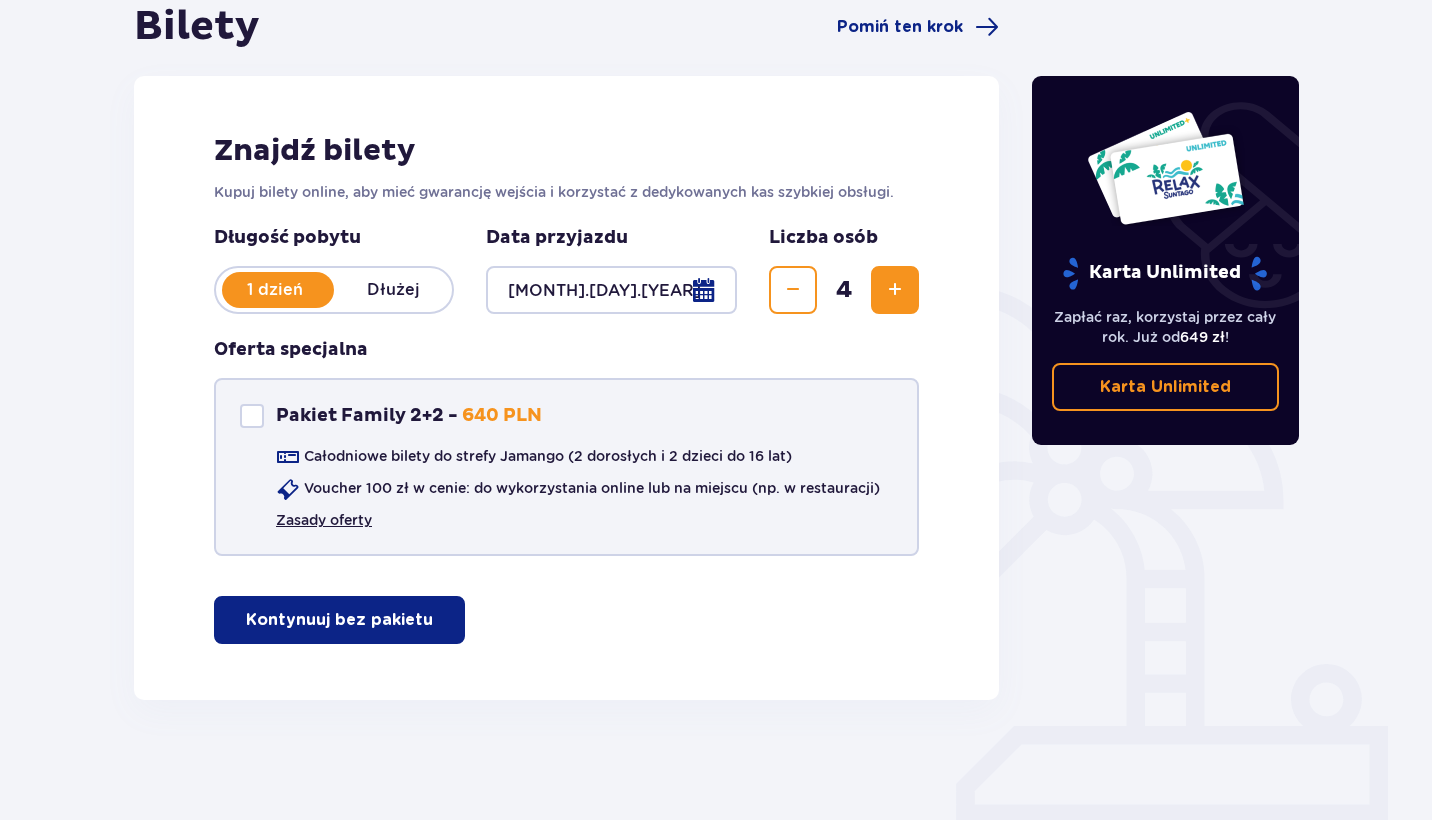 click on "Zasady oferty" at bounding box center (324, 520) 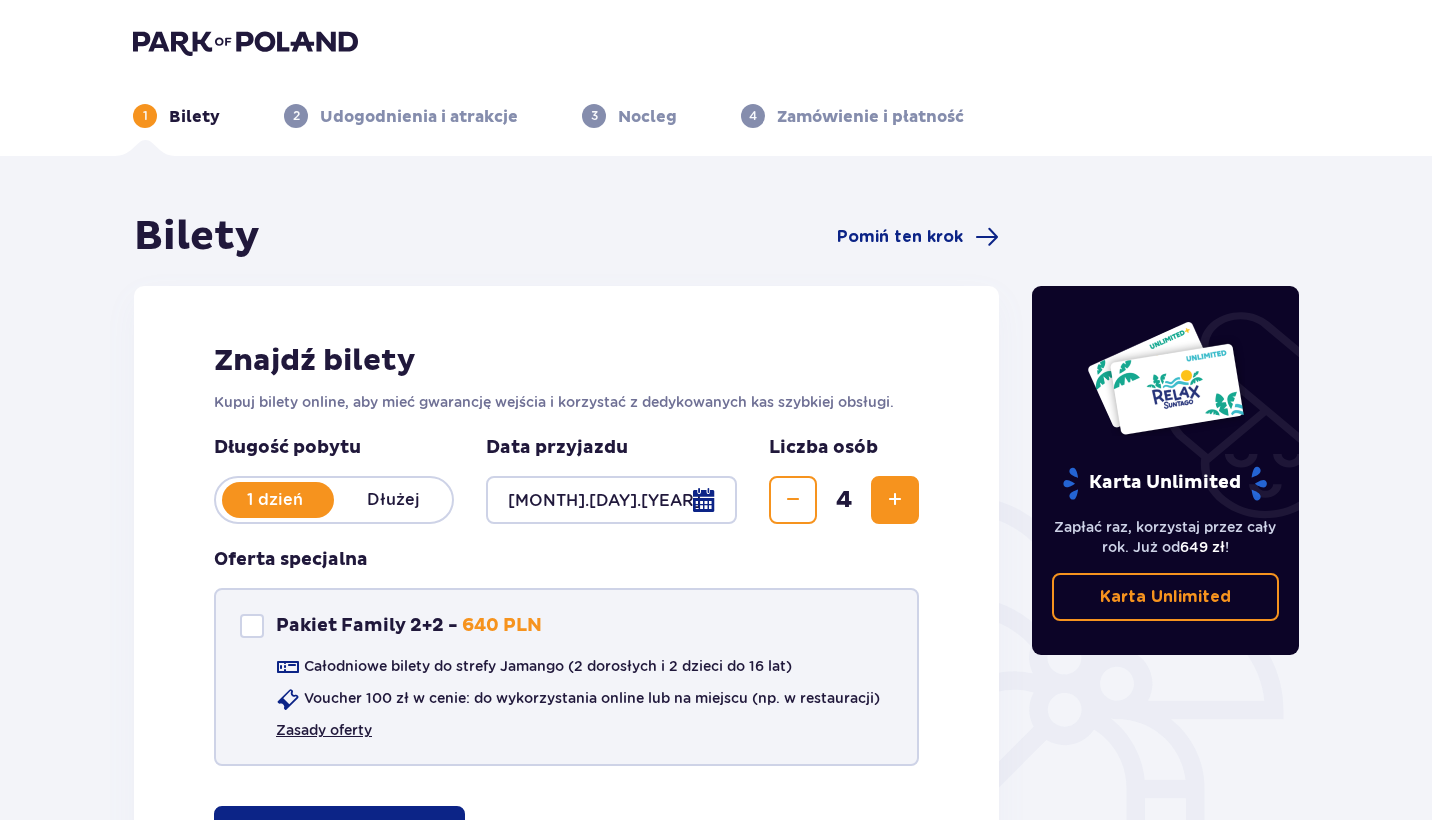 scroll, scrollTop: 0, scrollLeft: 0, axis: both 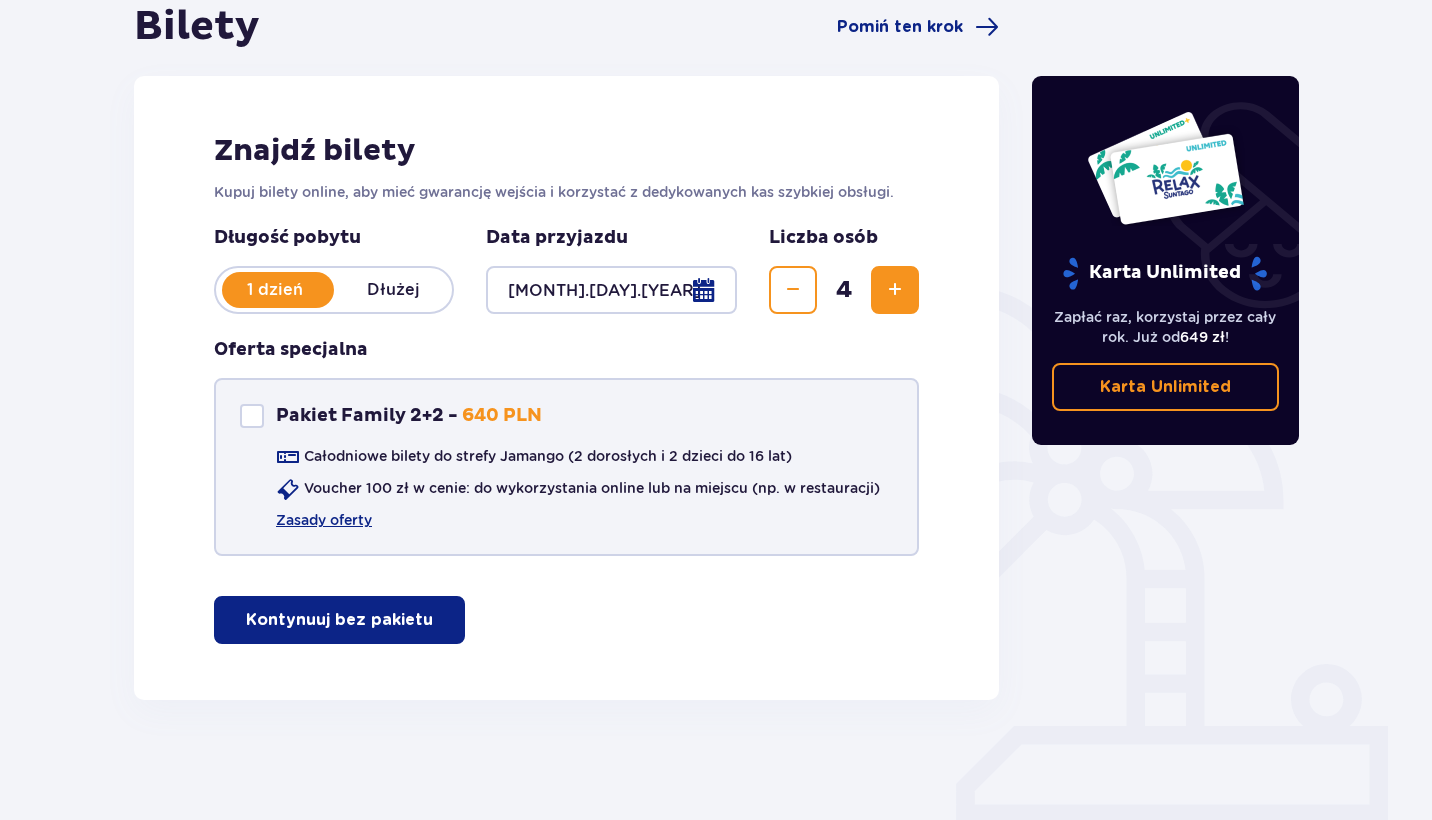 click at bounding box center (252, 416) 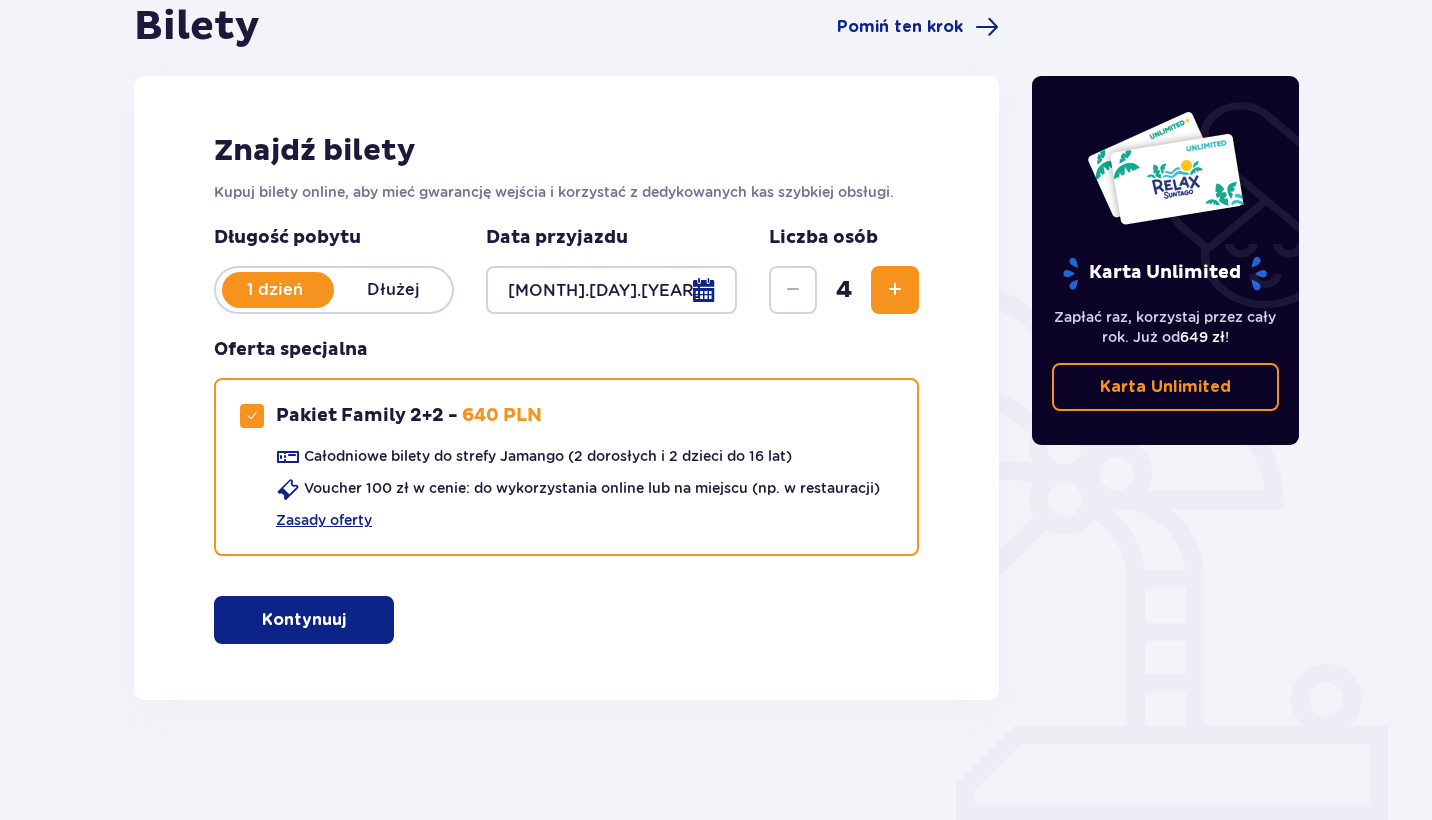 click on "Kontynuuj" at bounding box center (304, 620) 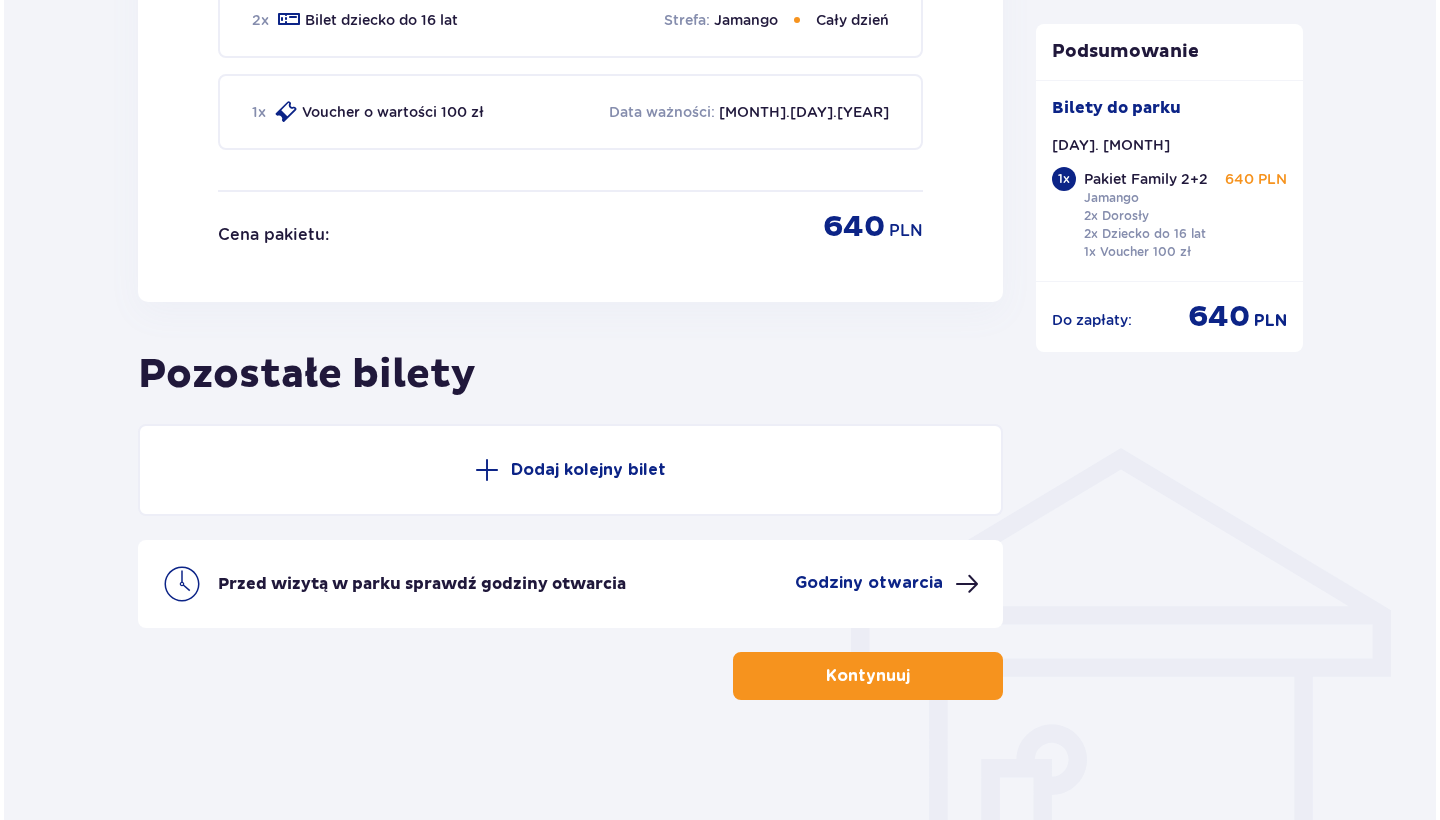scroll, scrollTop: 1176, scrollLeft: 0, axis: vertical 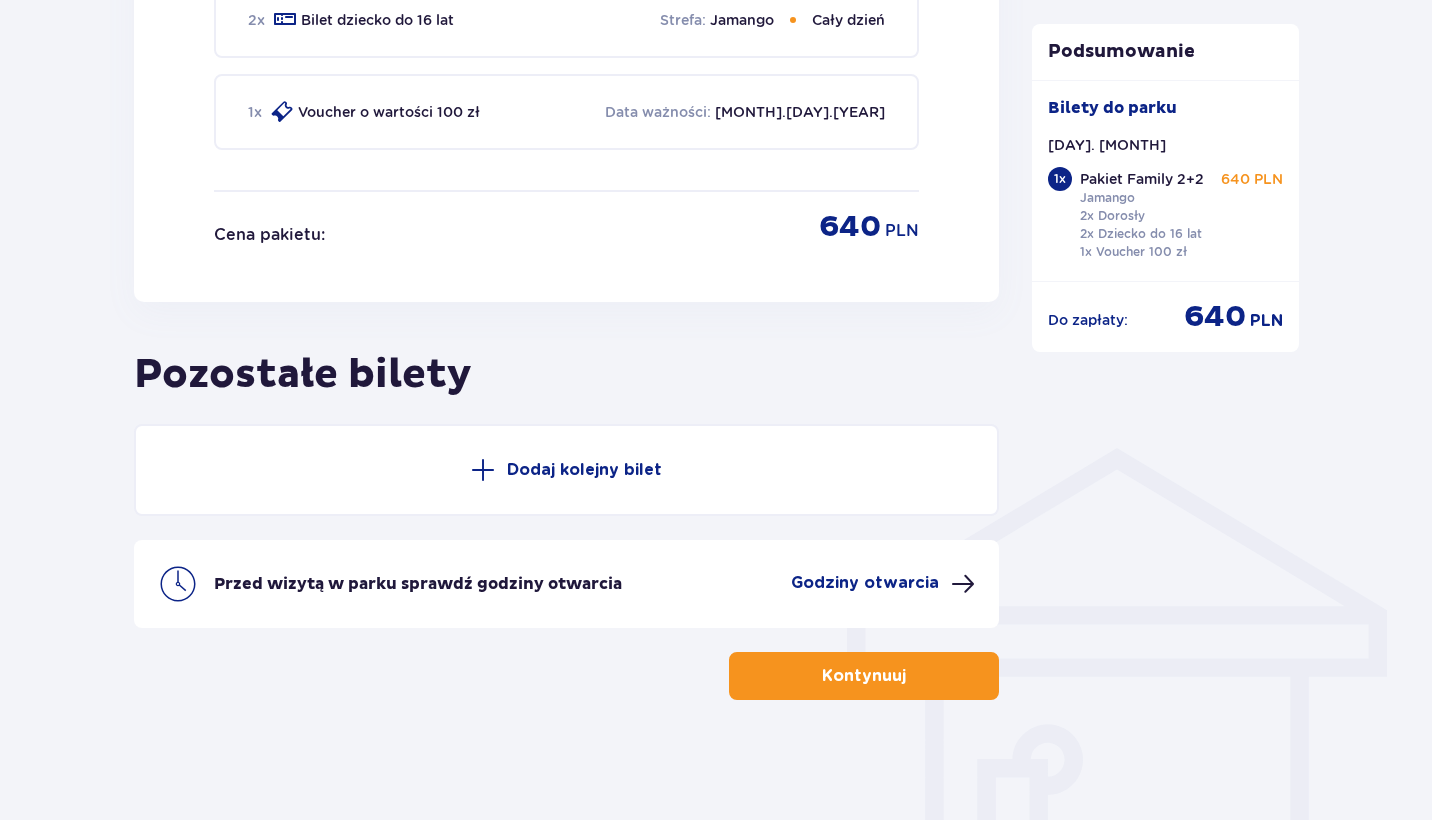 click on "Godziny otwarcia" at bounding box center [865, 583] 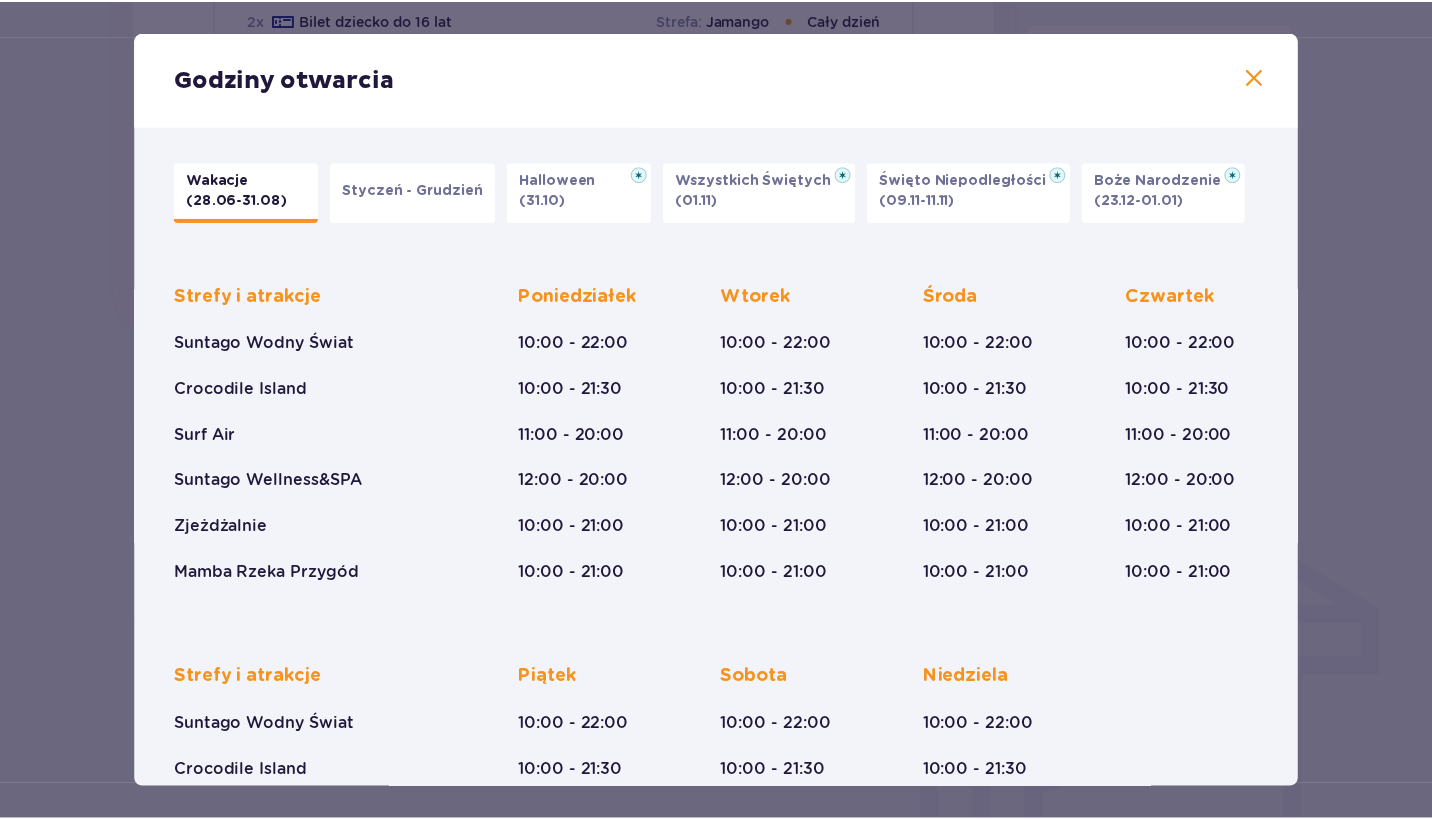 scroll, scrollTop: 0, scrollLeft: 0, axis: both 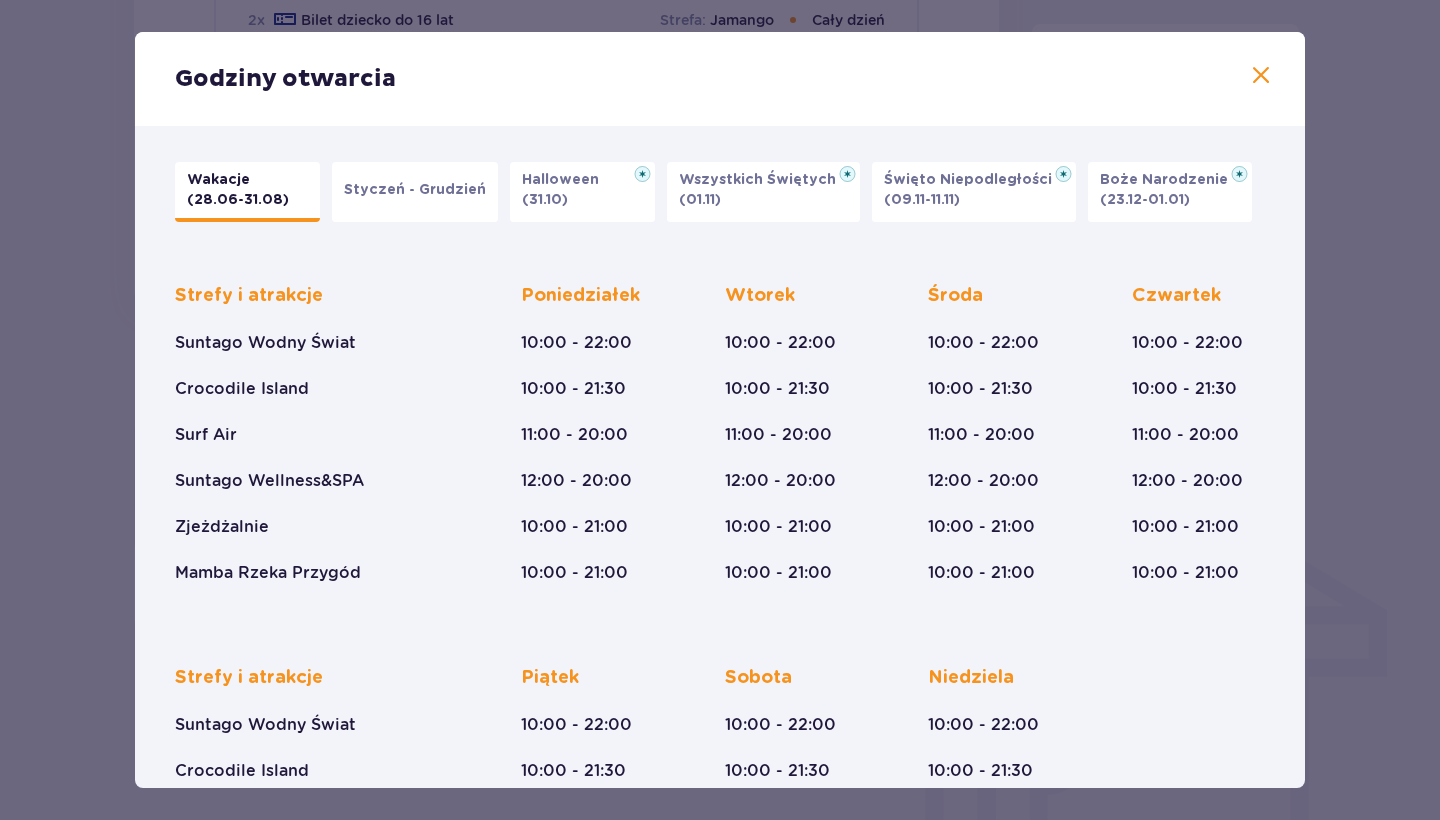 click at bounding box center [1261, 76] 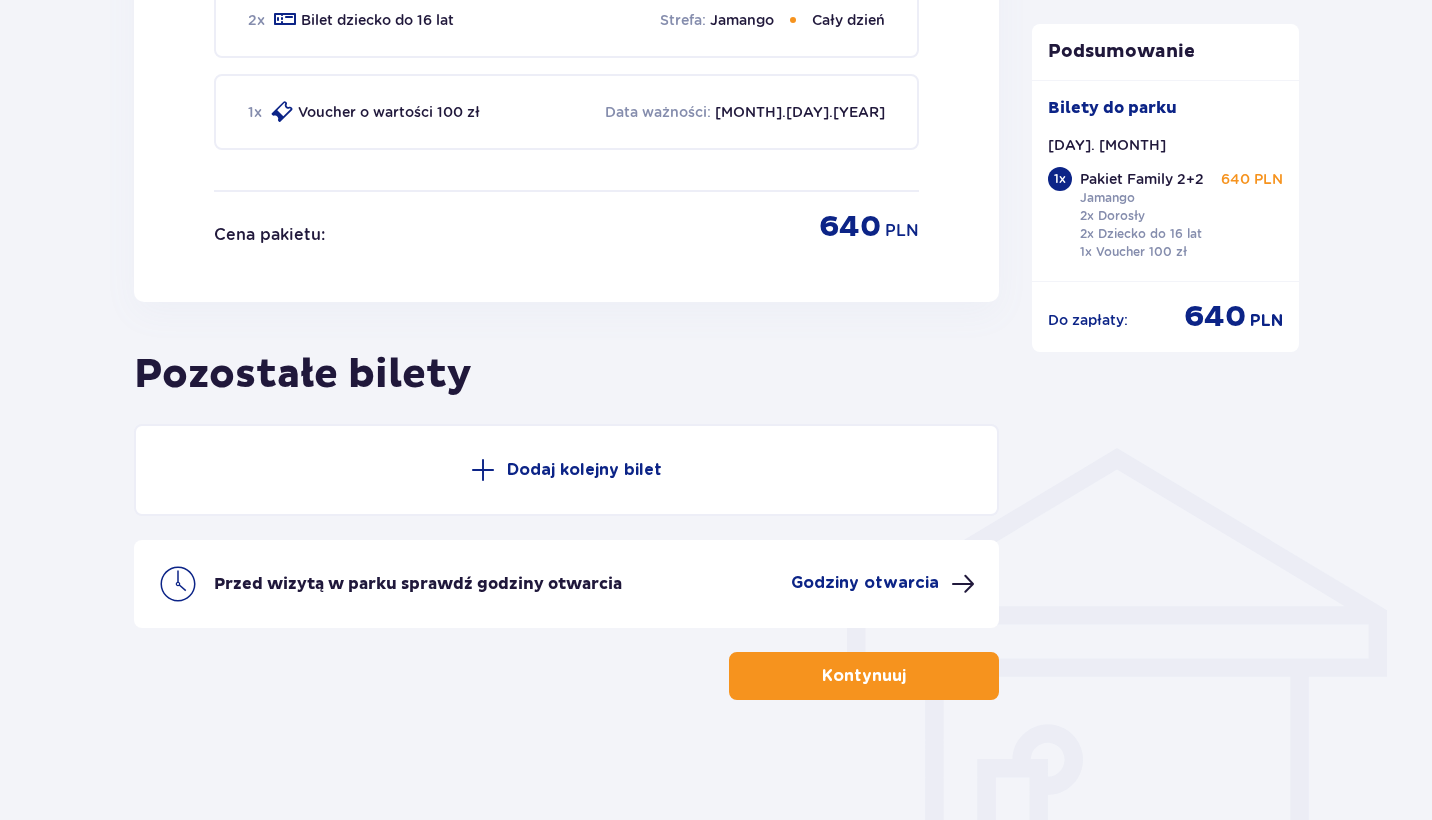 scroll, scrollTop: 1176, scrollLeft: 0, axis: vertical 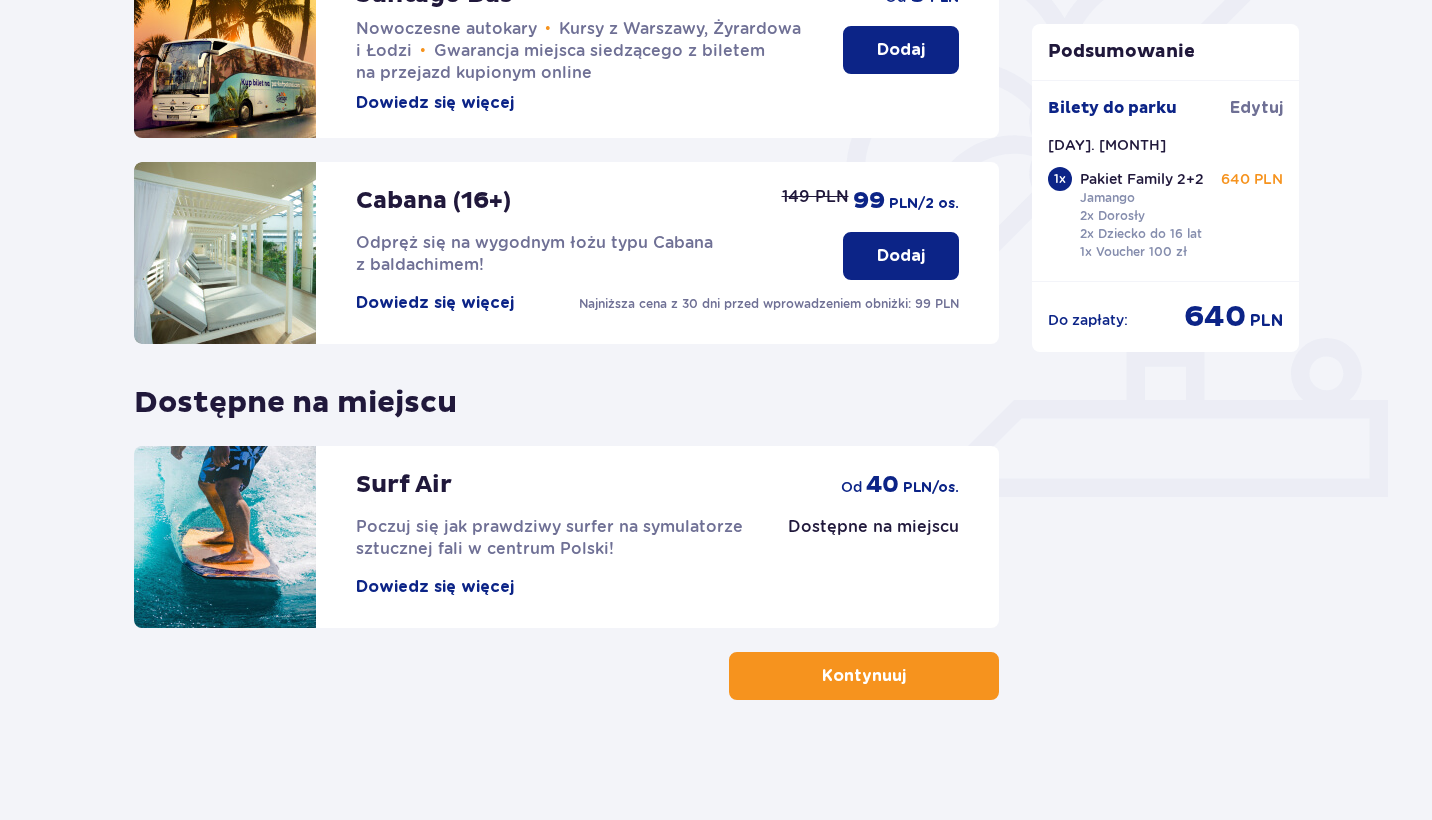 click on "Kontynuuj" at bounding box center [864, 676] 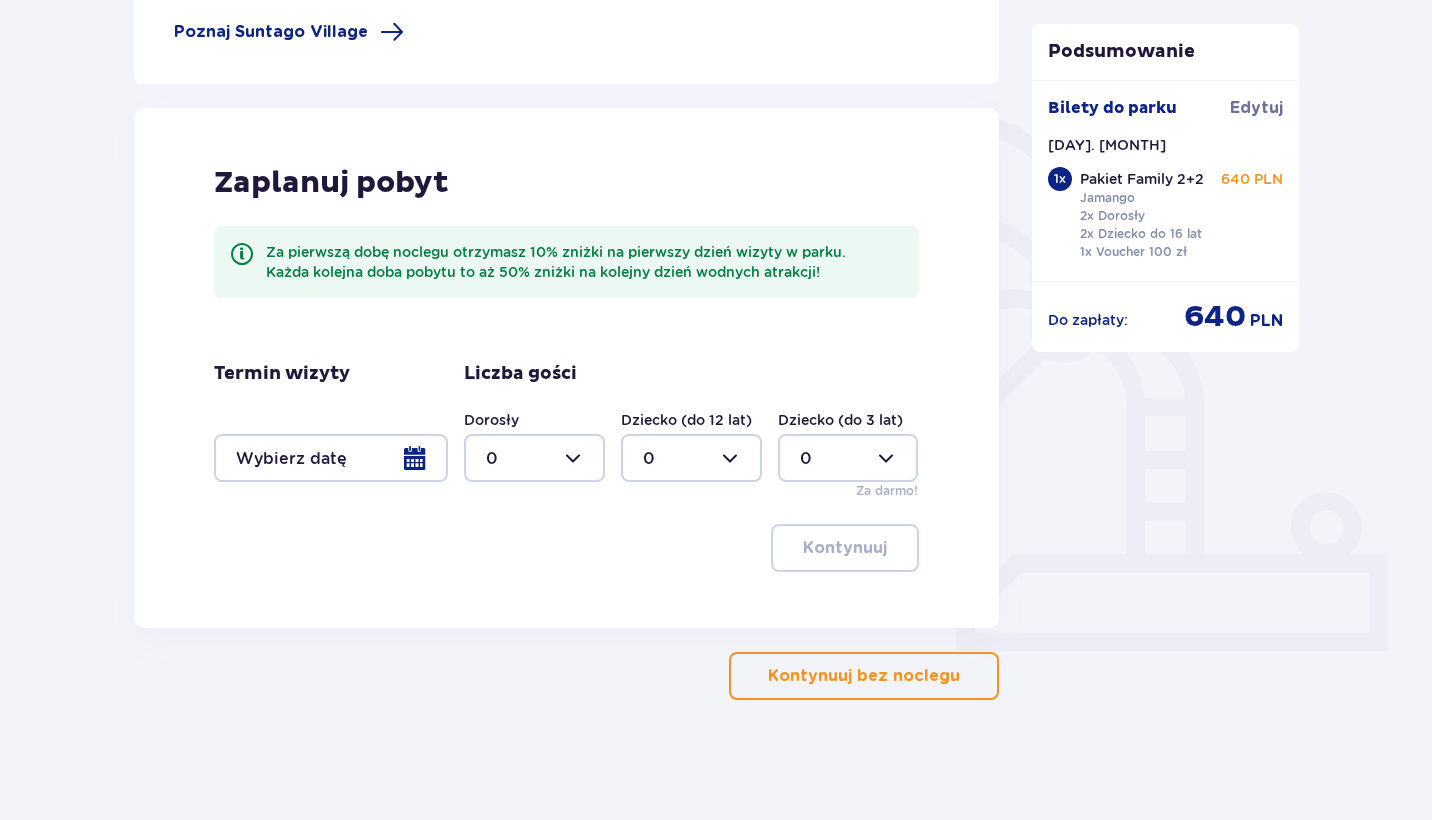 scroll, scrollTop: 382, scrollLeft: 0, axis: vertical 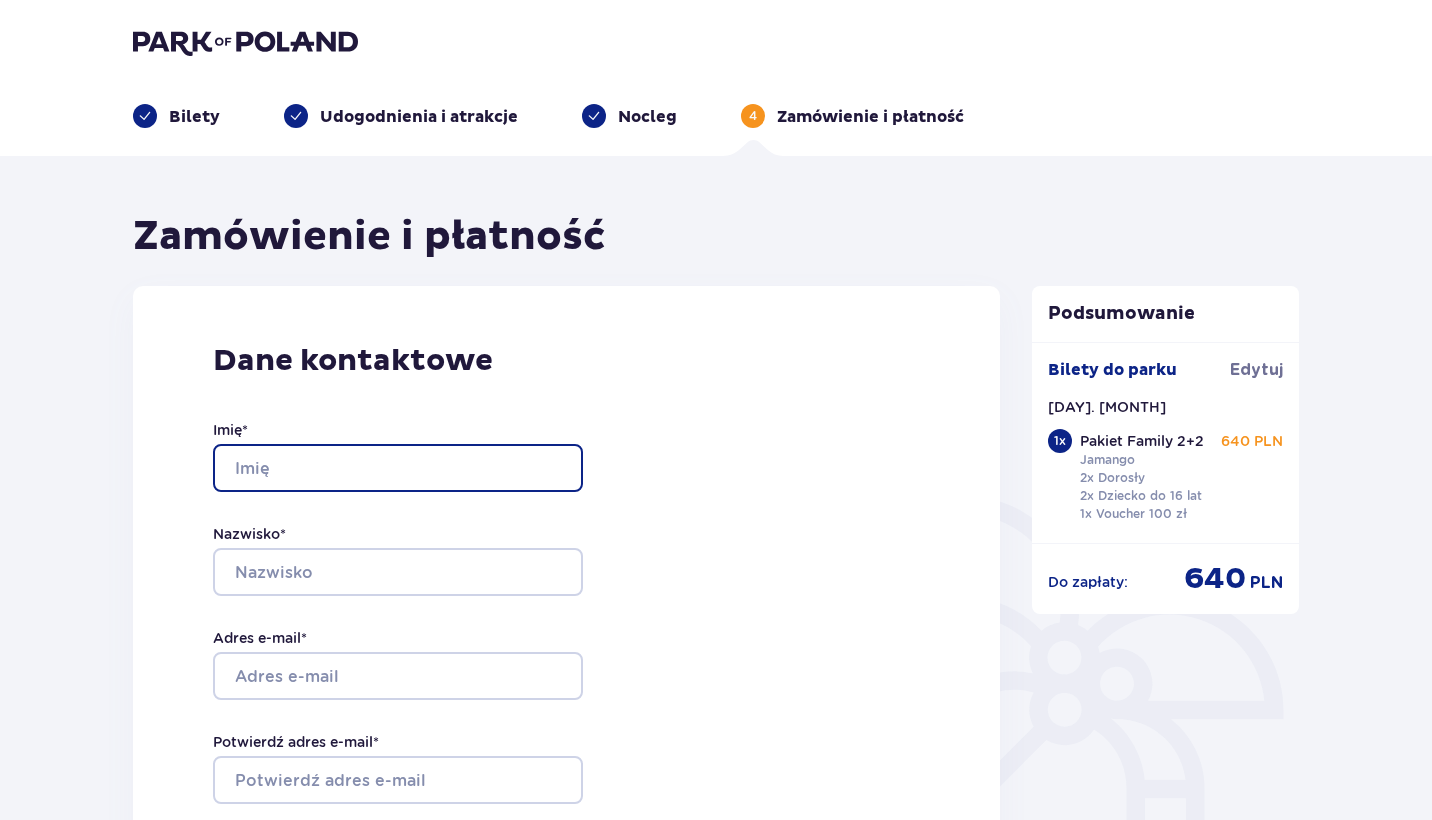 click on "Imię *" at bounding box center [398, 468] 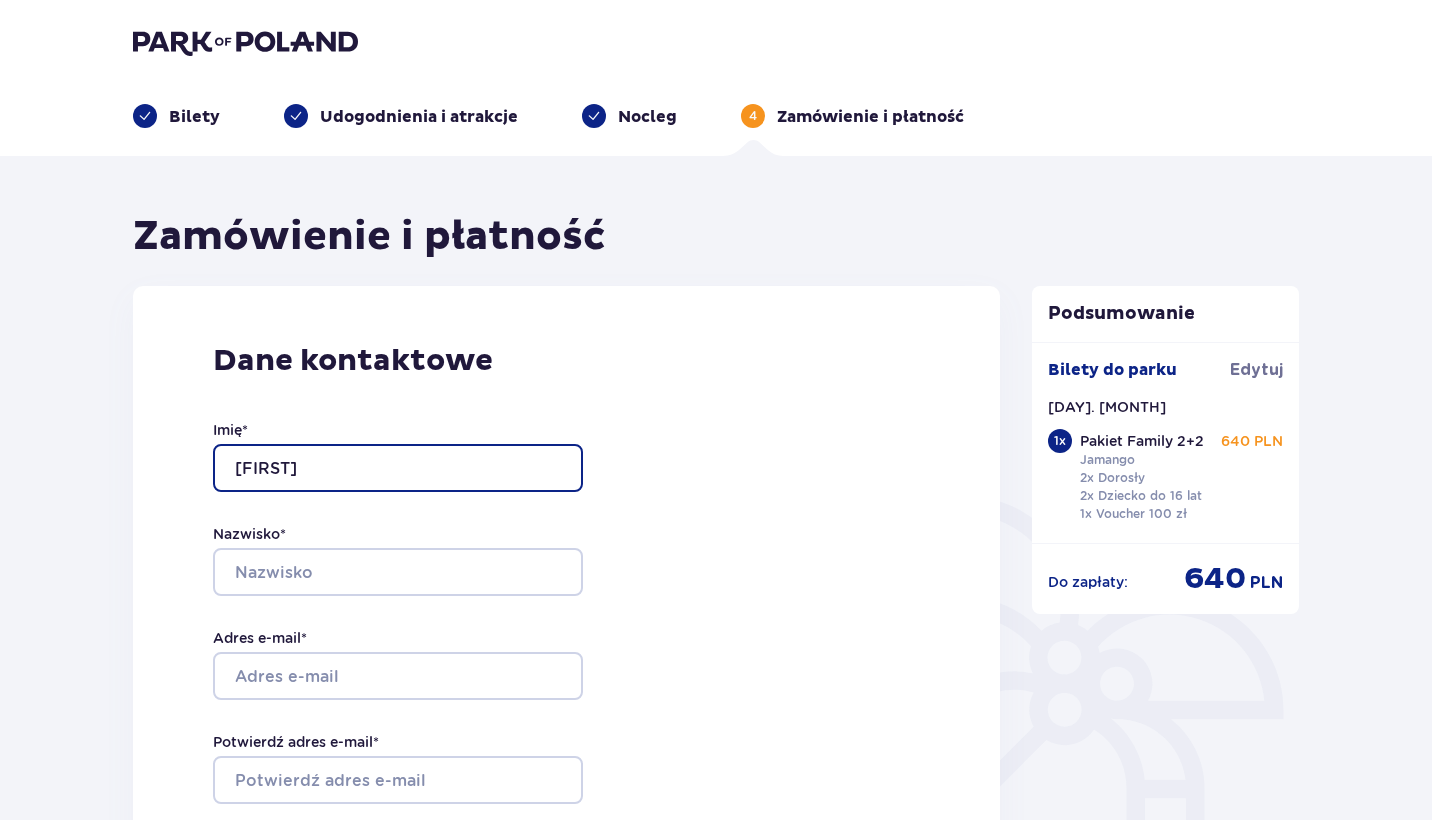 type on "Jan" 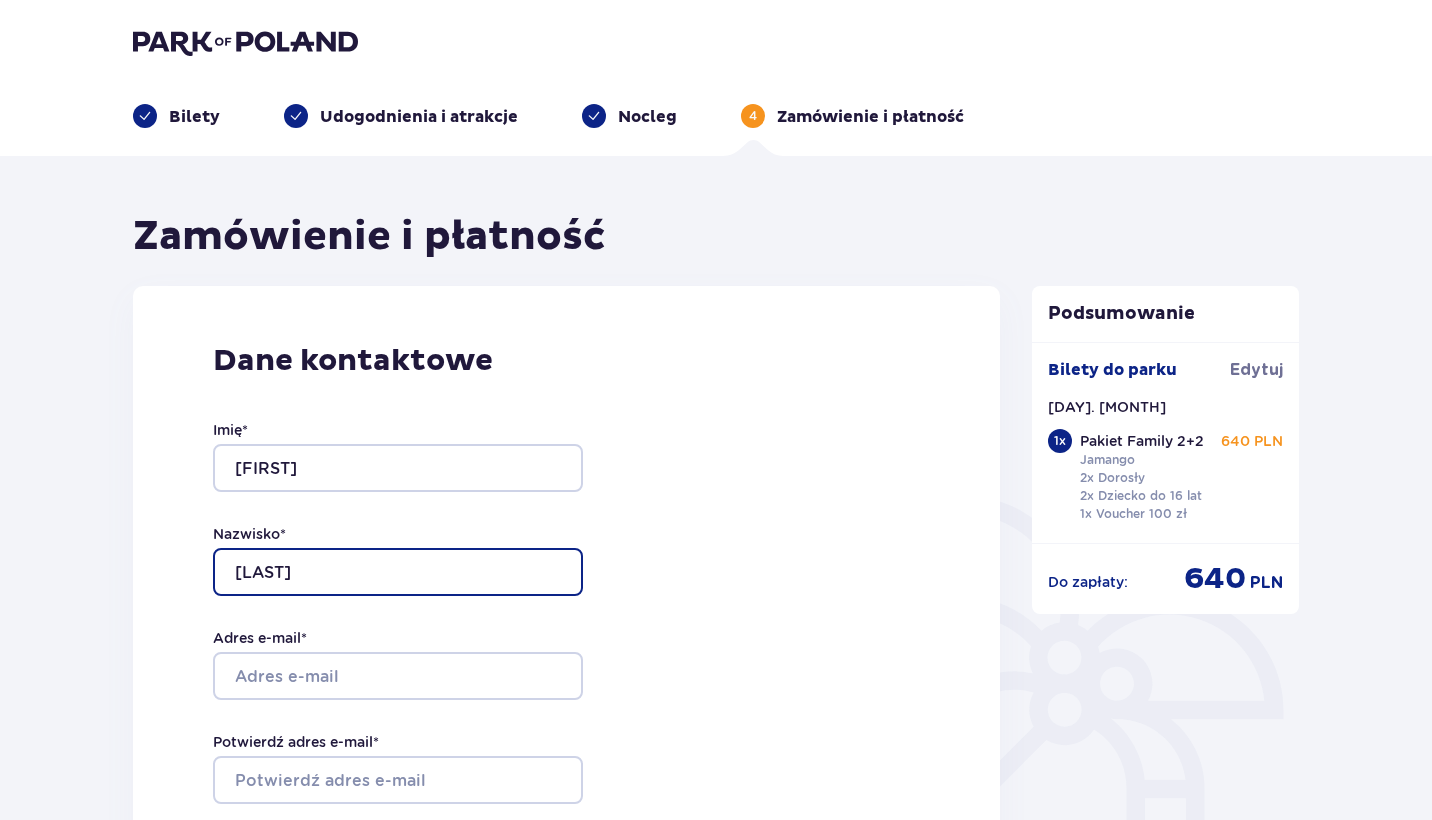 type on "Zakrzewski" 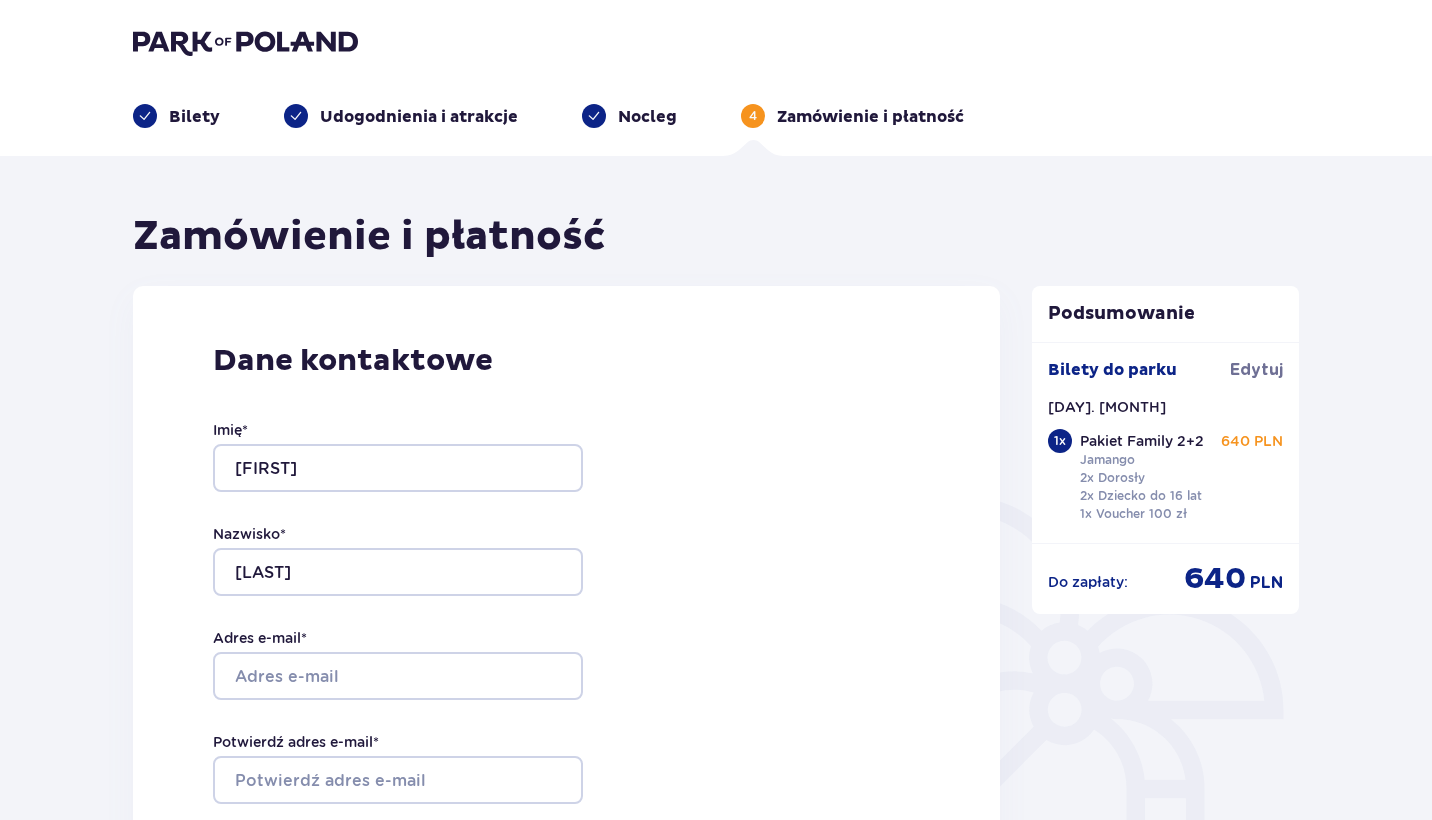 click on "Dane kontaktowe Imię * Jan Nazwisko * Zakrzewski Adres e-mail * Potwierdź adres e-mail * Numer telefonu * Numer telefonu, wraz z kodem kraju, np. 48 ​123 ​456 ​789 Chcę fakturę na firmę Jeśli nie prowadzisz działalności gospodarczej lub innej spółki, automatycznie wystawimy Ci fakturę imienną. Dodaj adres do faktury imiennej" at bounding box center [566, 706] 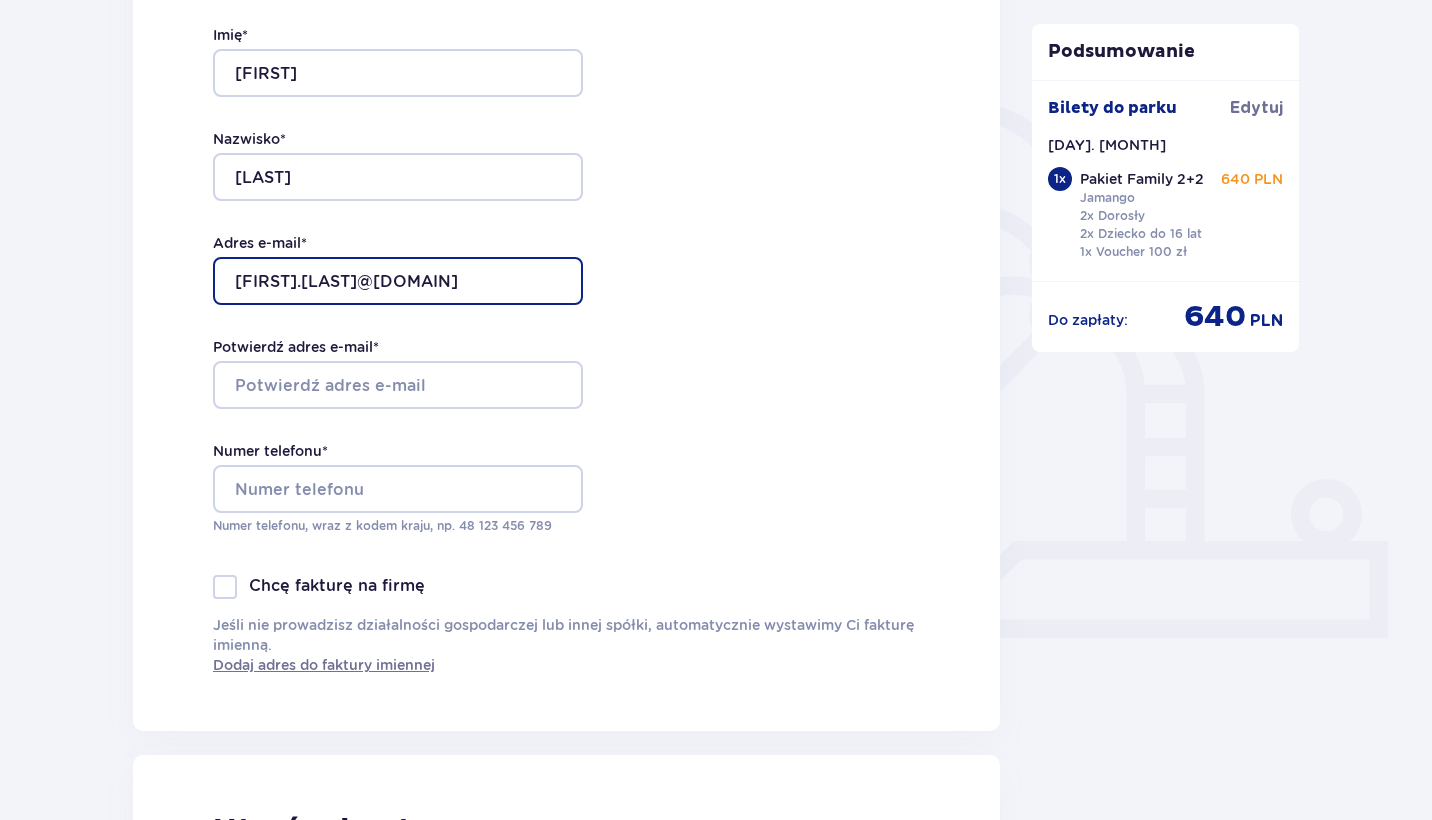 scroll, scrollTop: 412, scrollLeft: 0, axis: vertical 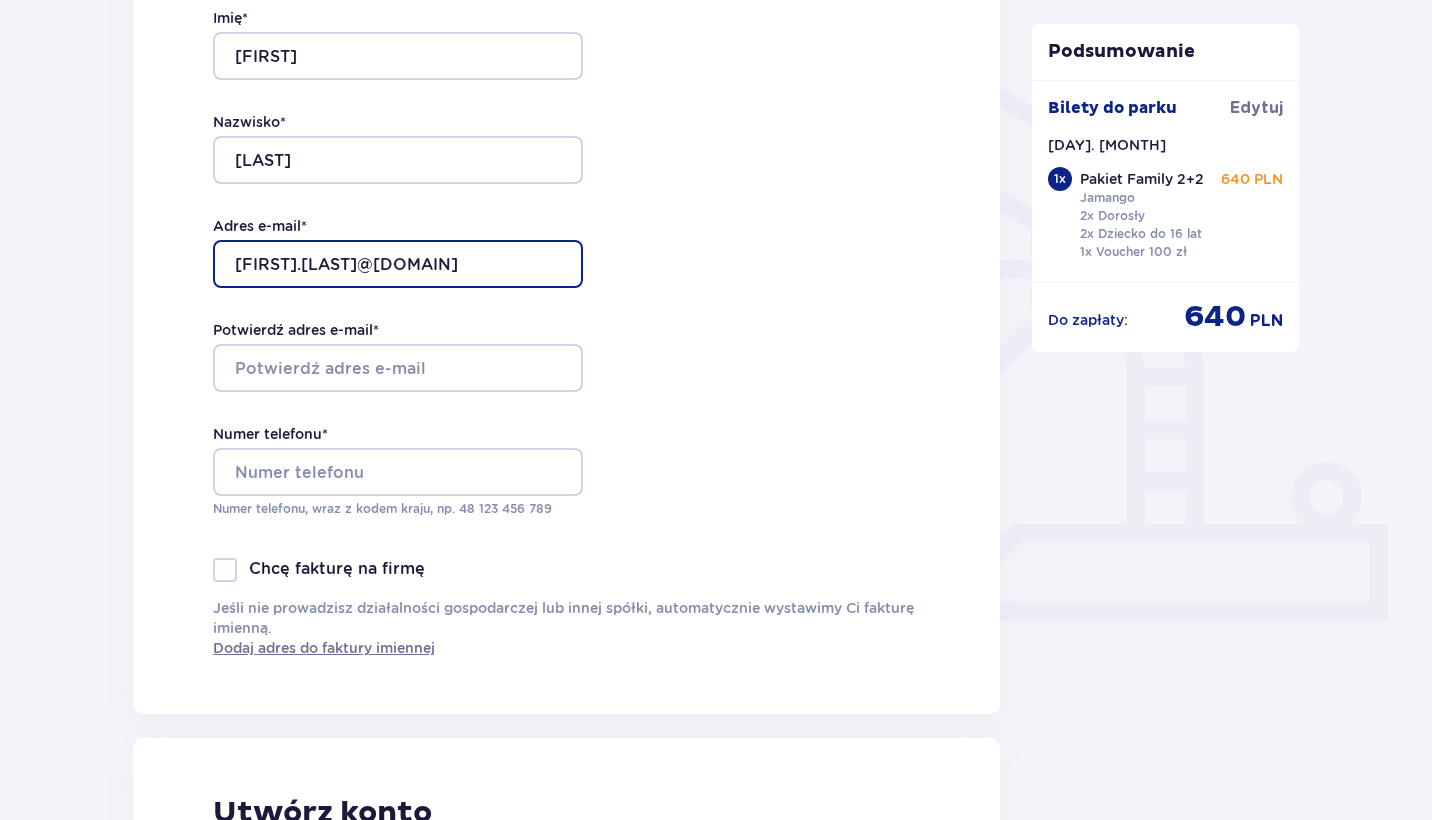 type on "jan.zakrzewski@aim.com" 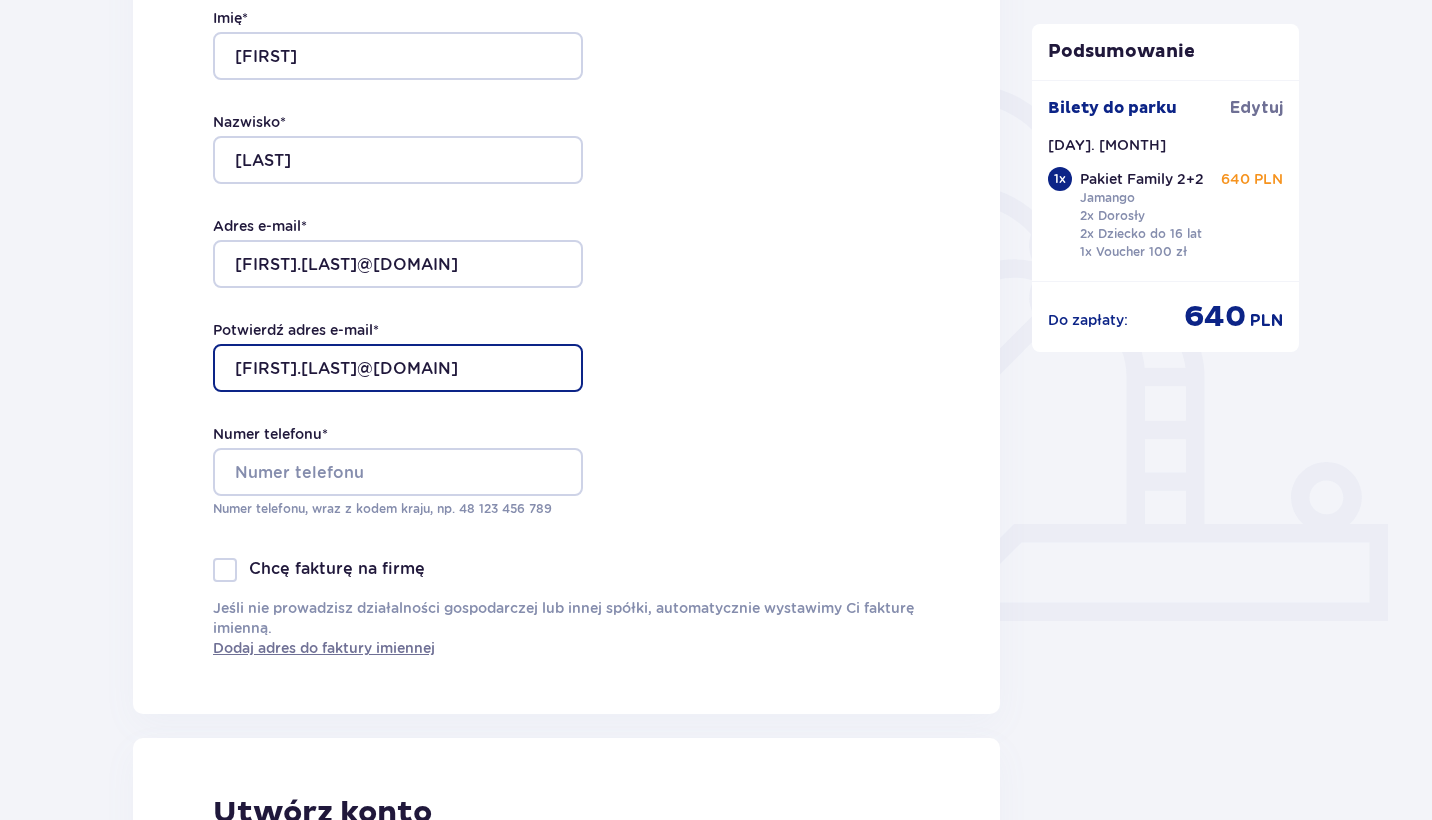 type on "jan.zakrzewski@aim.com" 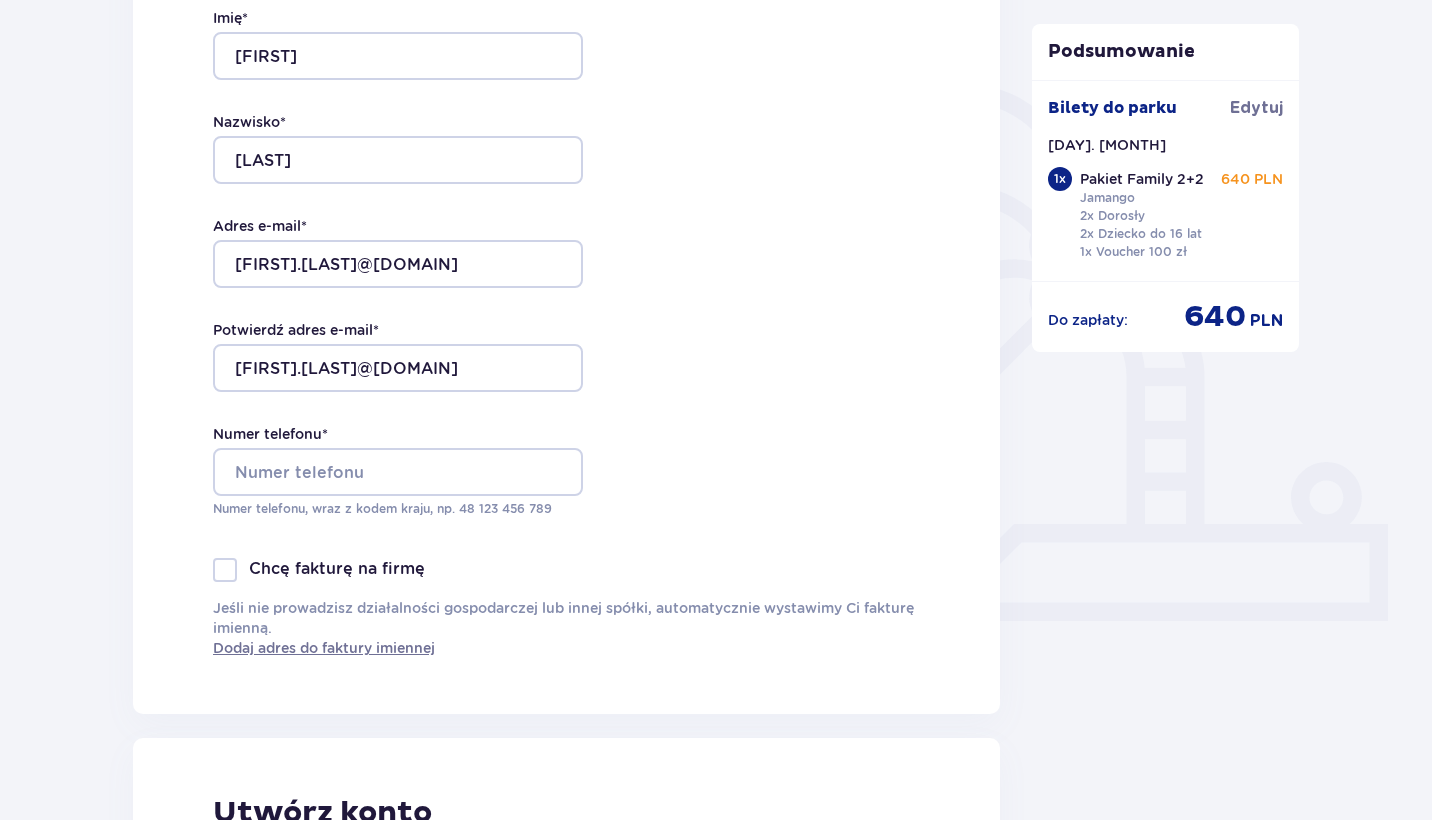click on "Dane kontaktowe Imię * Jan Nazwisko * Zakrzewski Adres e-mail * jan.zakrzewski@aim.com Potwierdź adres e-mail * jan.zakrzewski@aim.com Numer telefonu * Numer telefonu, wraz z kodem kraju, np. 48 ​123 ​456 ​789 Chcę fakturę na firmę Jeśli nie prowadzisz działalności gospodarczej lub innej spółki, automatycznie wystawimy Ci fakturę imienną. Dodaj adres do faktury imiennej" at bounding box center (566, 294) 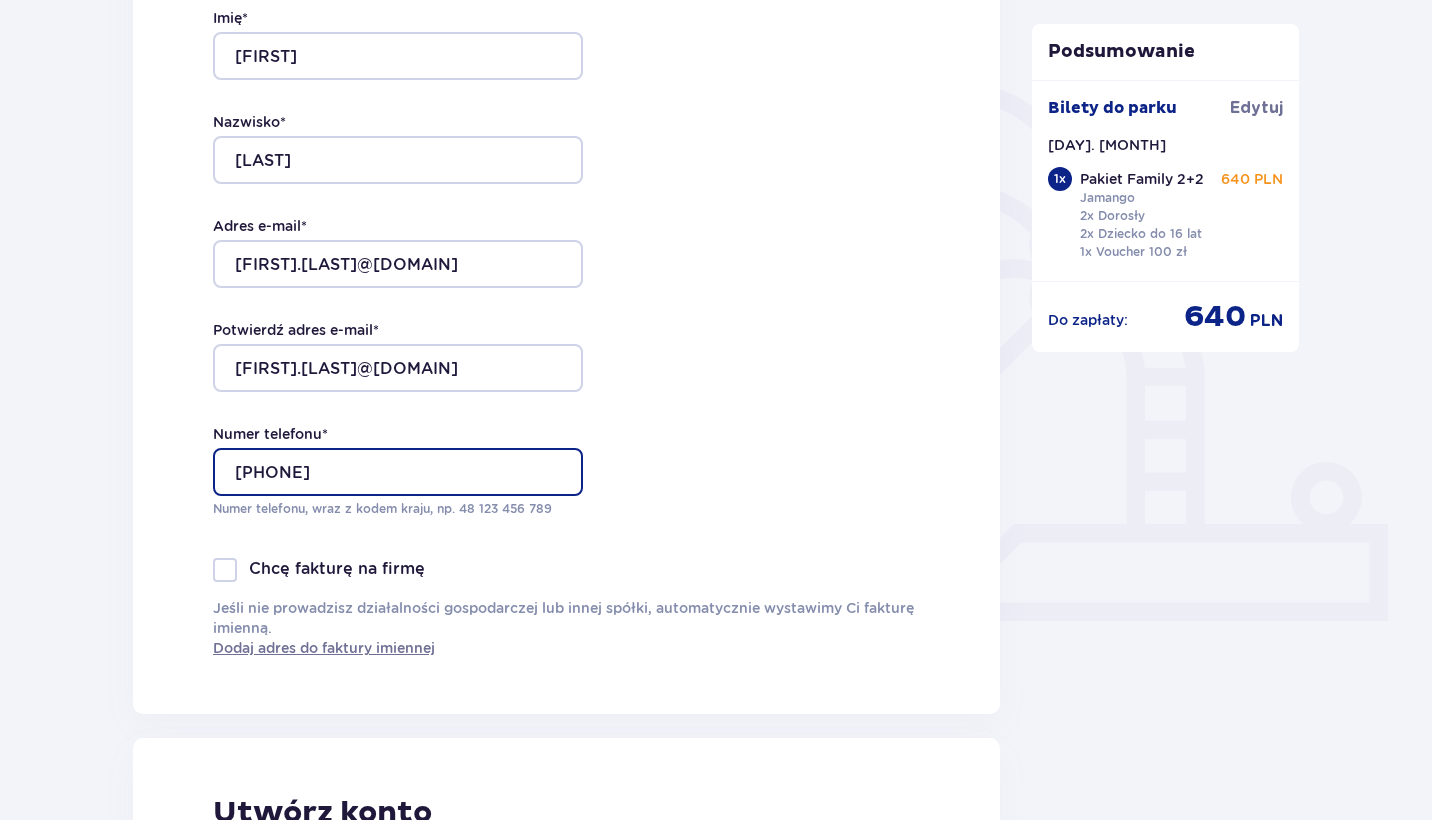 type on "607455618" 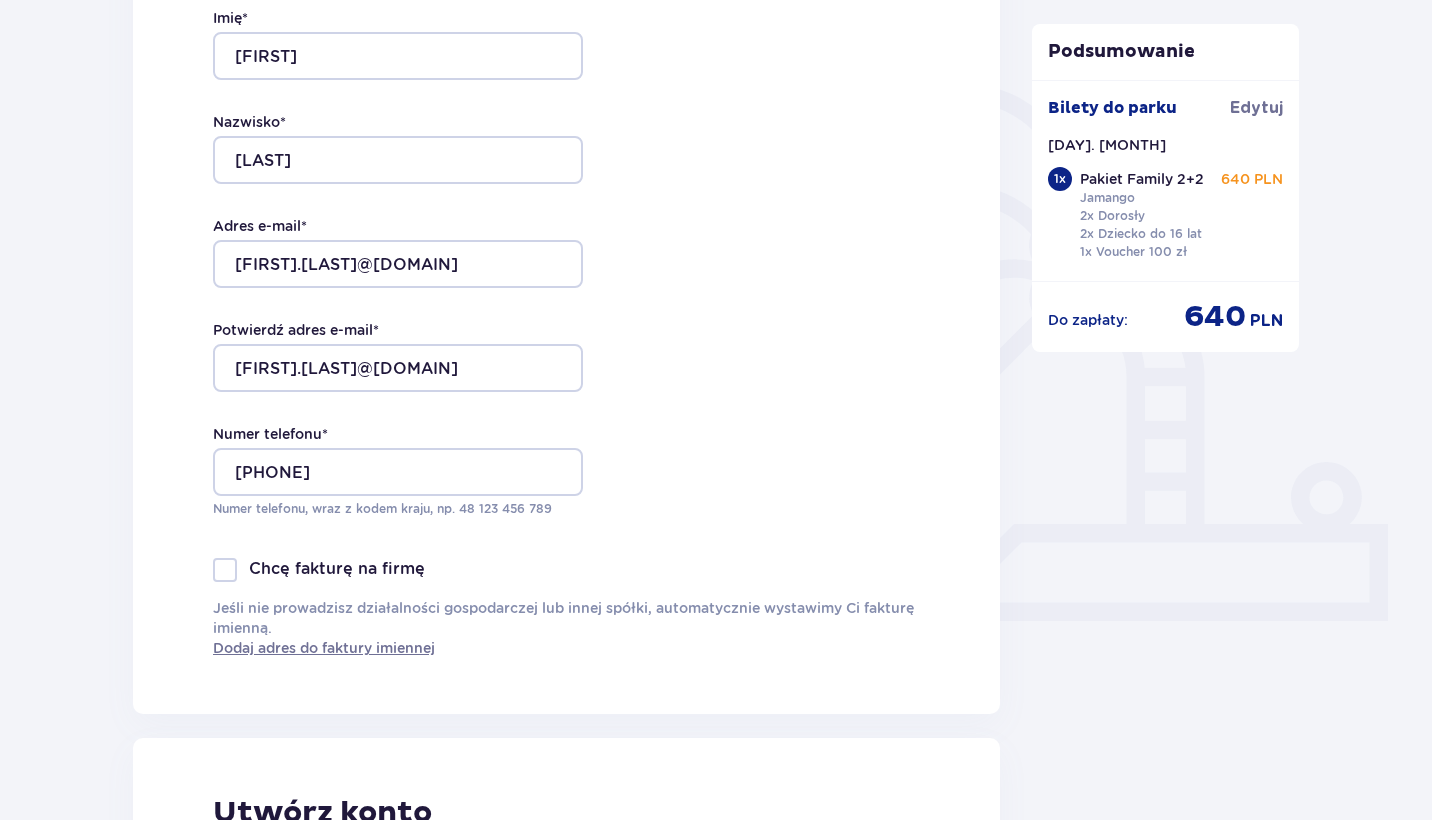 click on "Dane kontaktowe Imię * Jan Nazwisko * Zakrzewski Adres e-mail * jan.zakrzewski@aim.com Potwierdź adres e-mail * jan.zakrzewski@aim.com Numer telefonu * 607455618 Numer telefonu, wraz z kodem kraju, np. 48 ​123 ​456 ​789 Chcę fakturę na firmę Jeśli nie prowadzisz działalności gospodarczej lub innej spółki, automatycznie wystawimy Ci fakturę imienną. Dodaj adres do faktury imiennej" at bounding box center [566, 294] 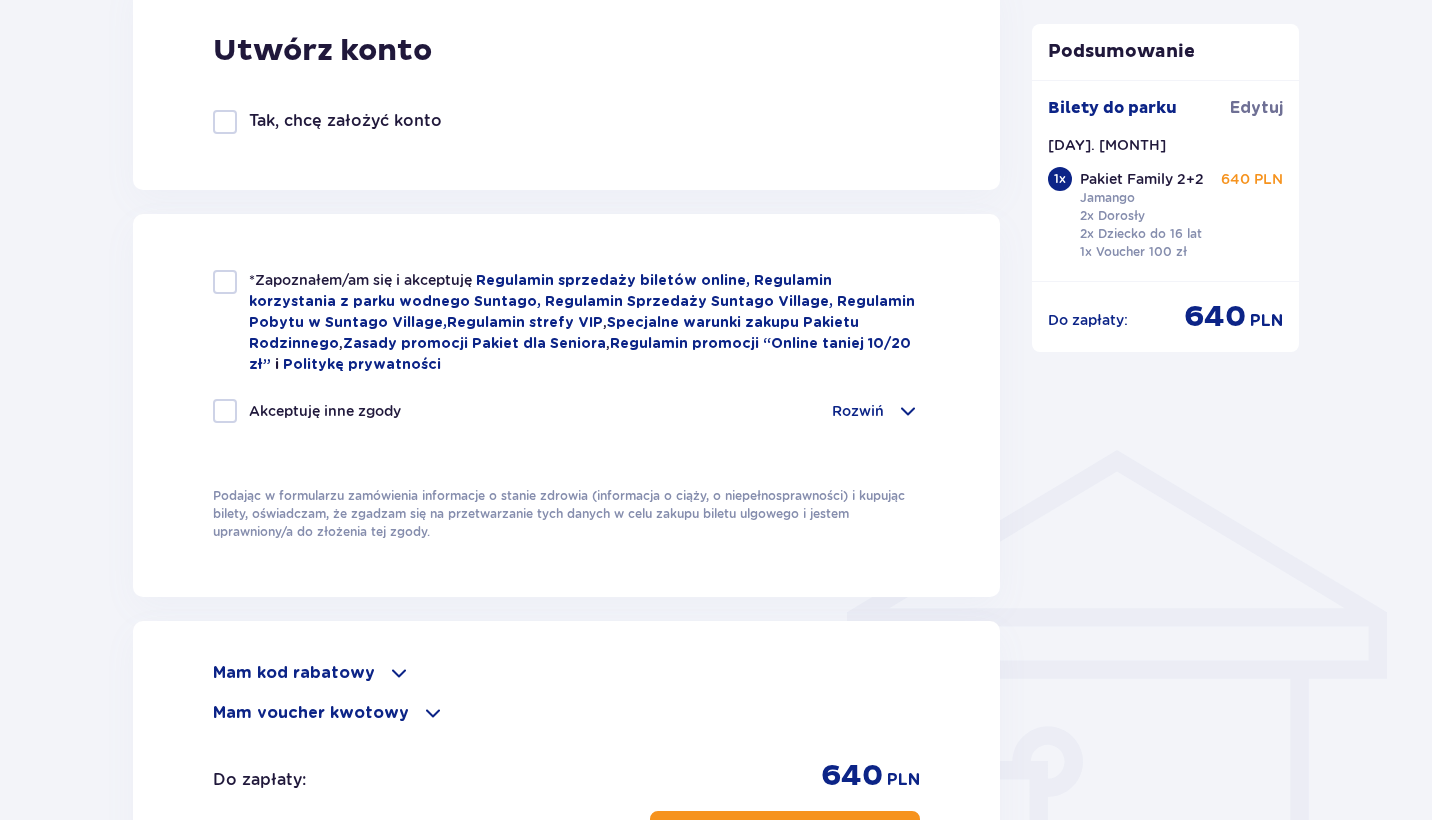 scroll, scrollTop: 1176, scrollLeft: 0, axis: vertical 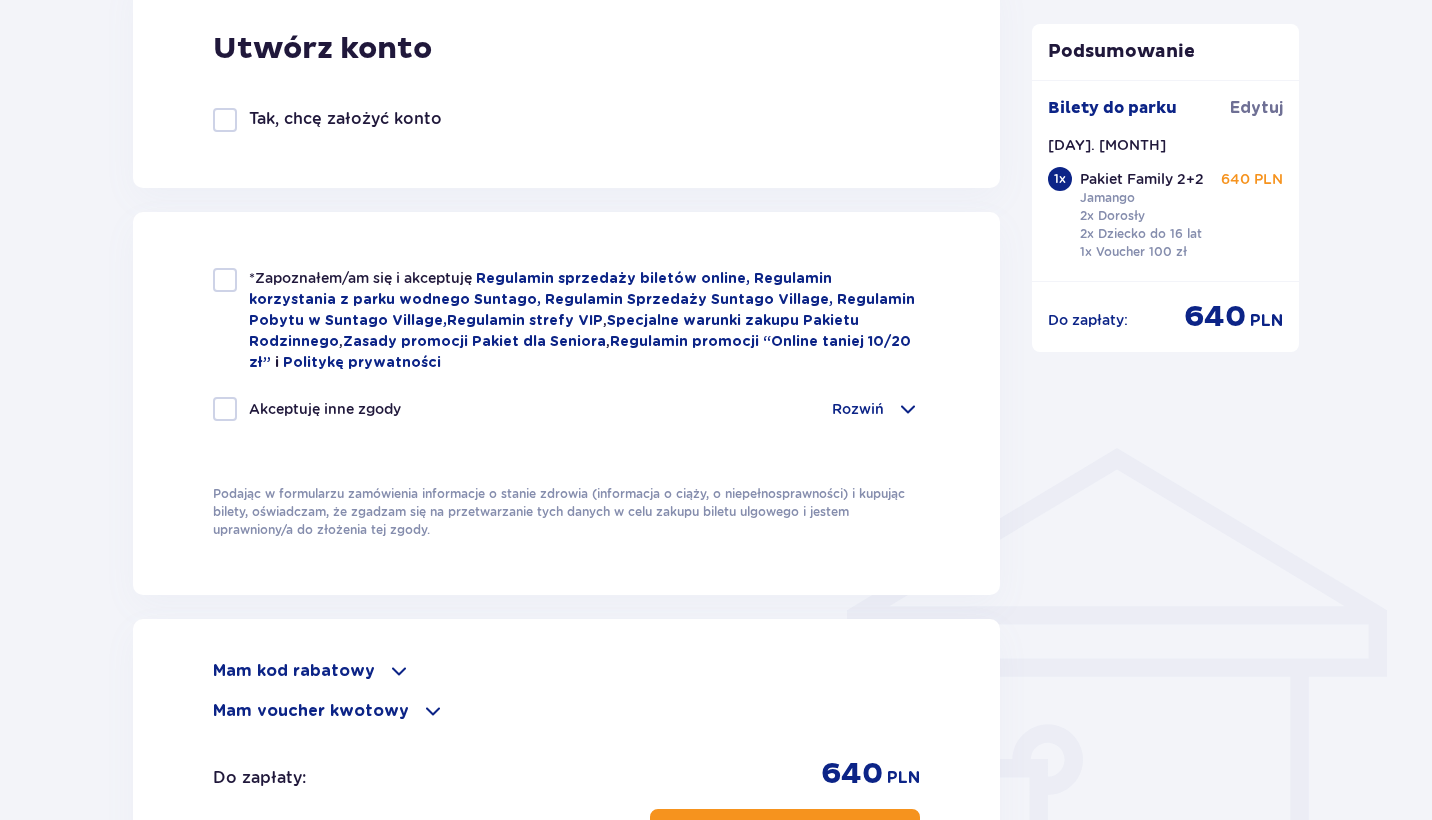 click at bounding box center (225, 280) 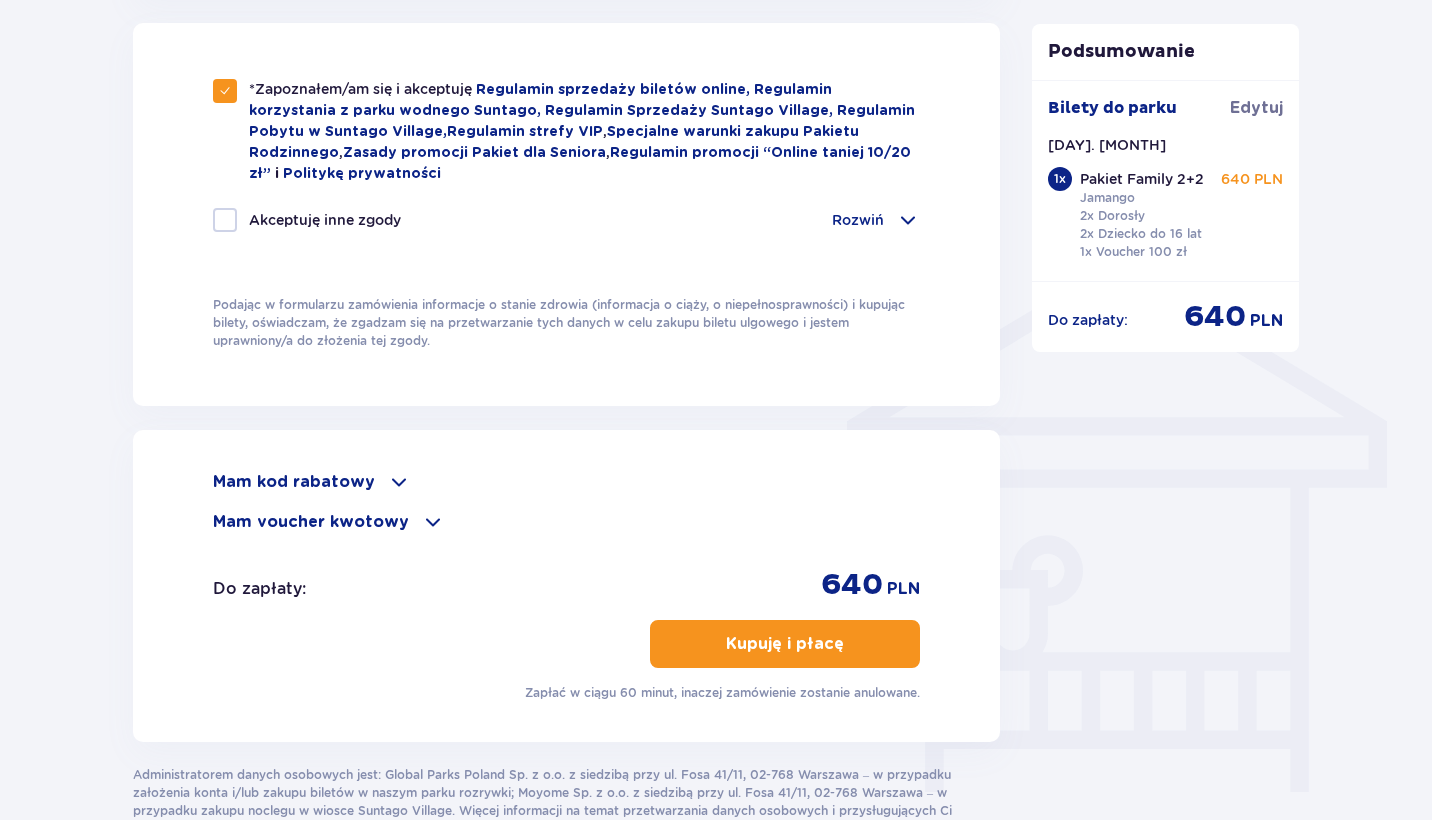 scroll, scrollTop: 1366, scrollLeft: 0, axis: vertical 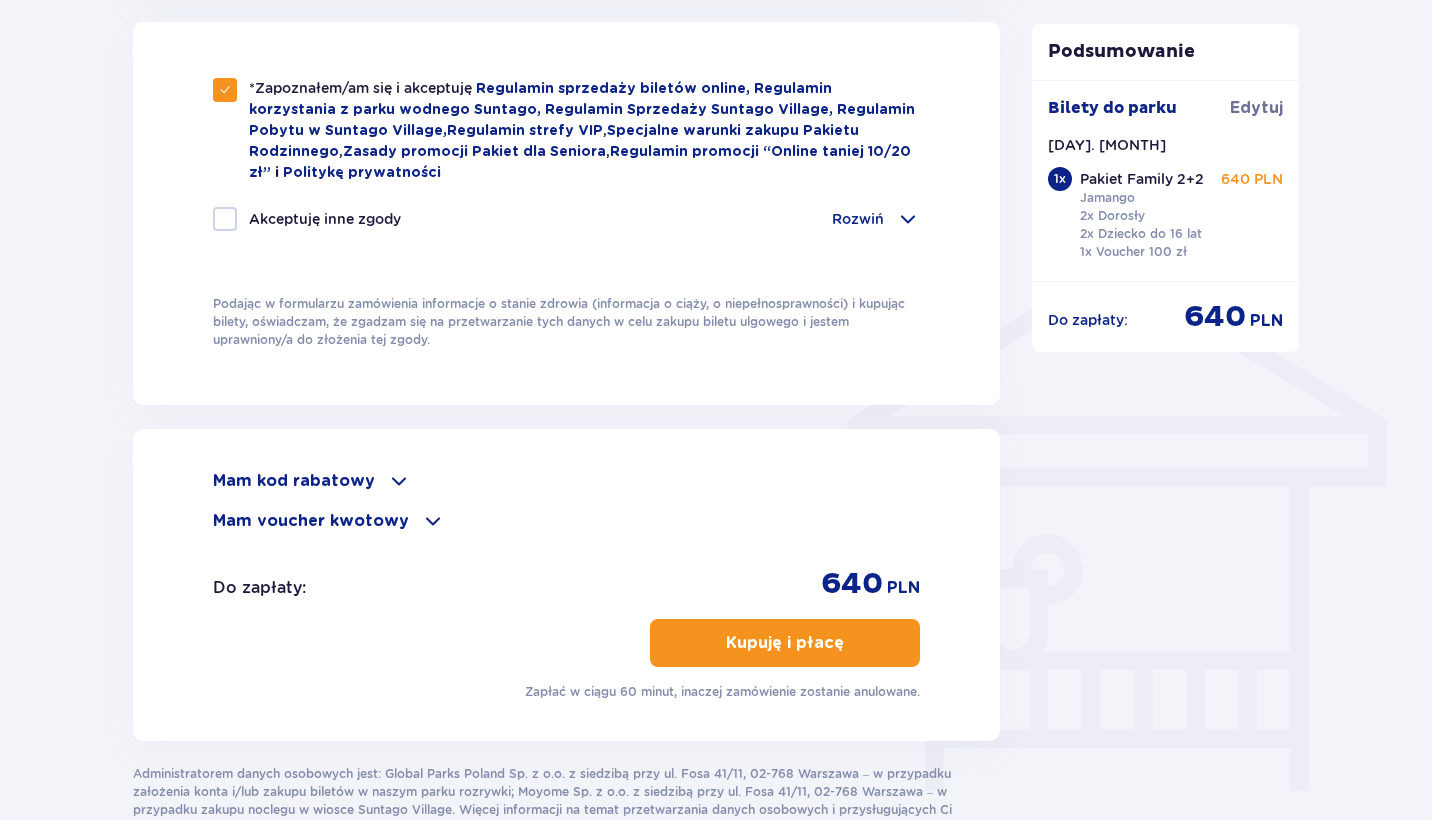 click on "Kupuję i płacę" at bounding box center [785, 643] 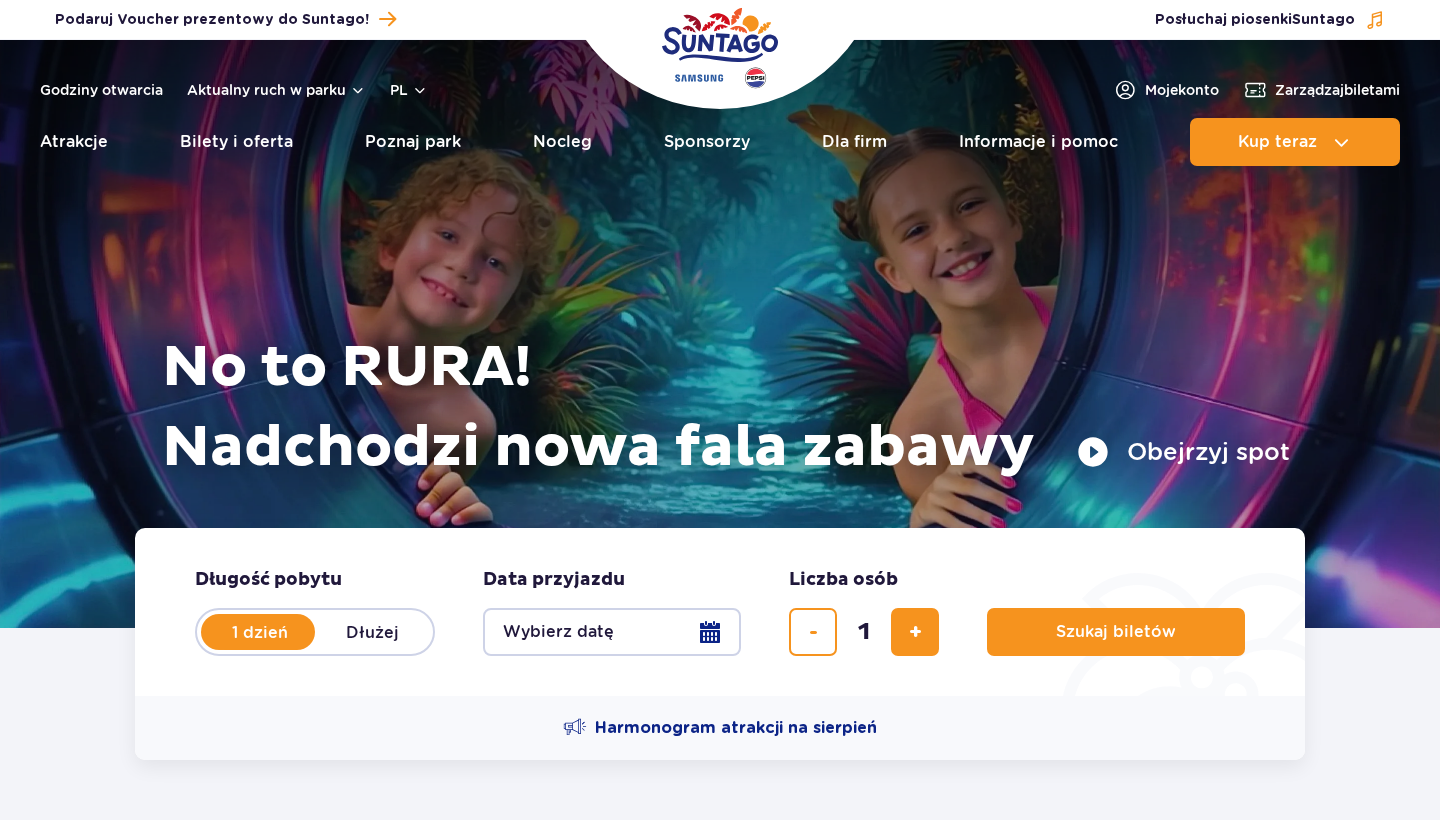 scroll, scrollTop: 0, scrollLeft: 0, axis: both 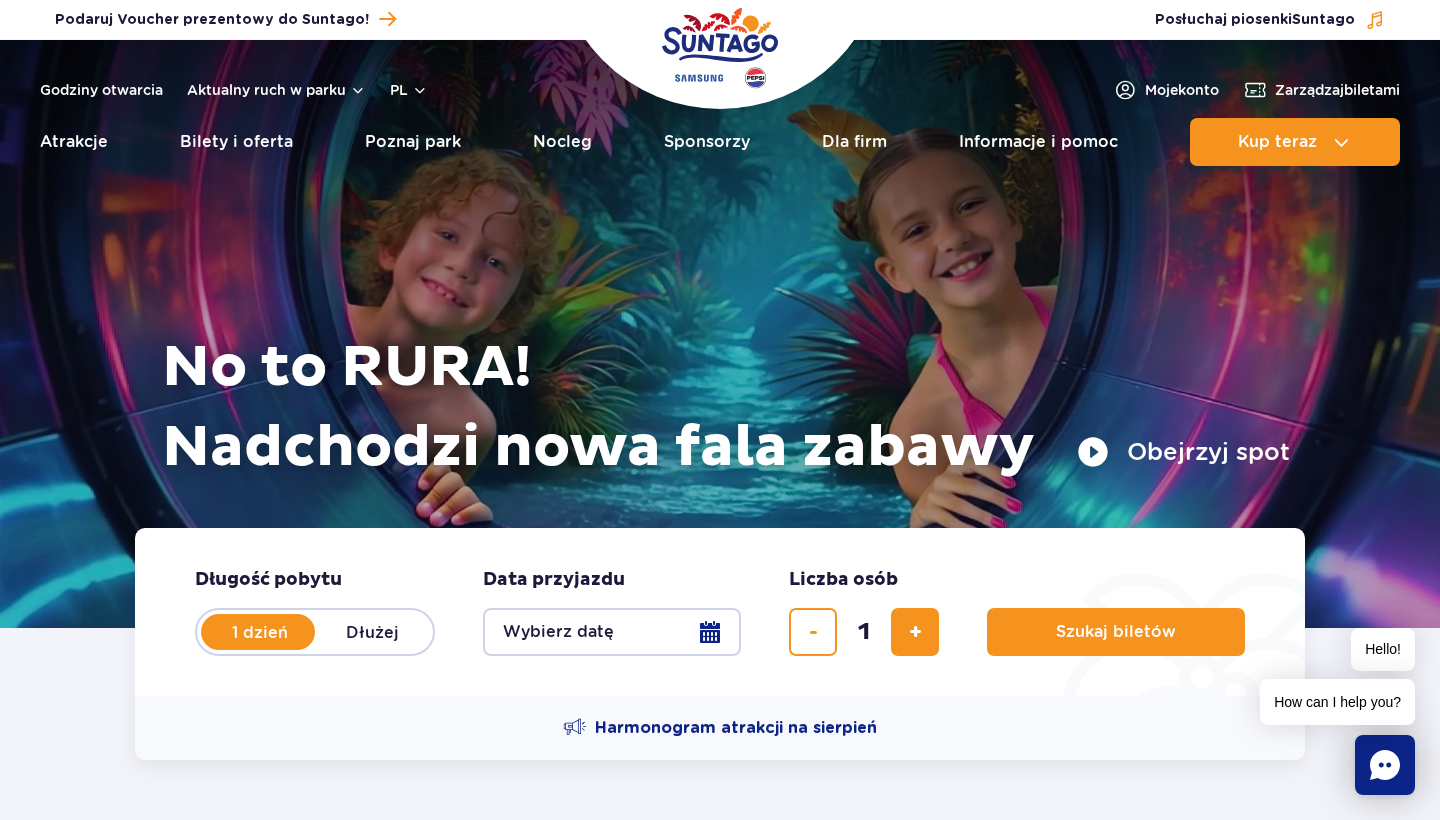 click on "Wybierz datę" at bounding box center [612, 632] 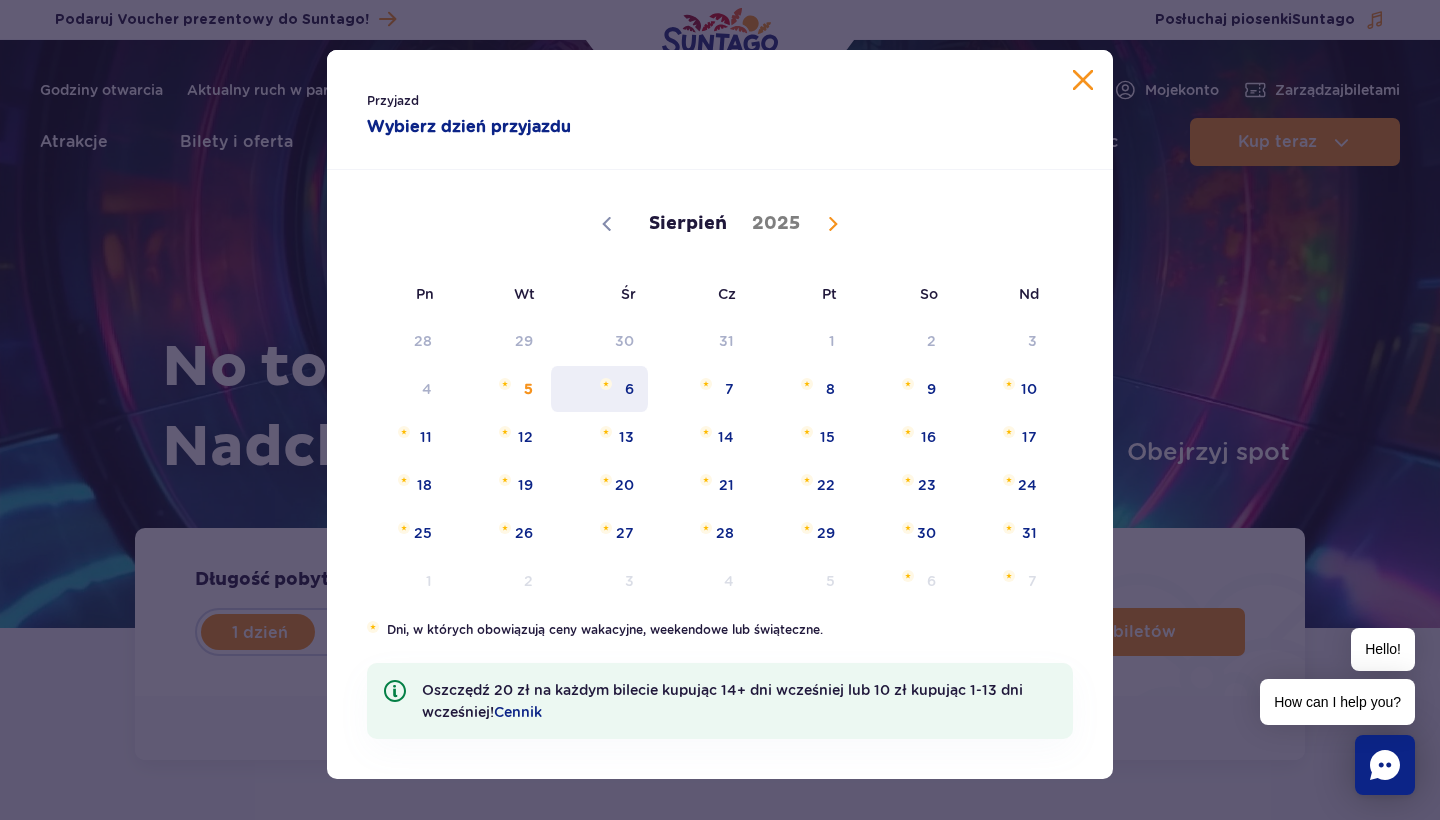 click on "6" at bounding box center (599, 389) 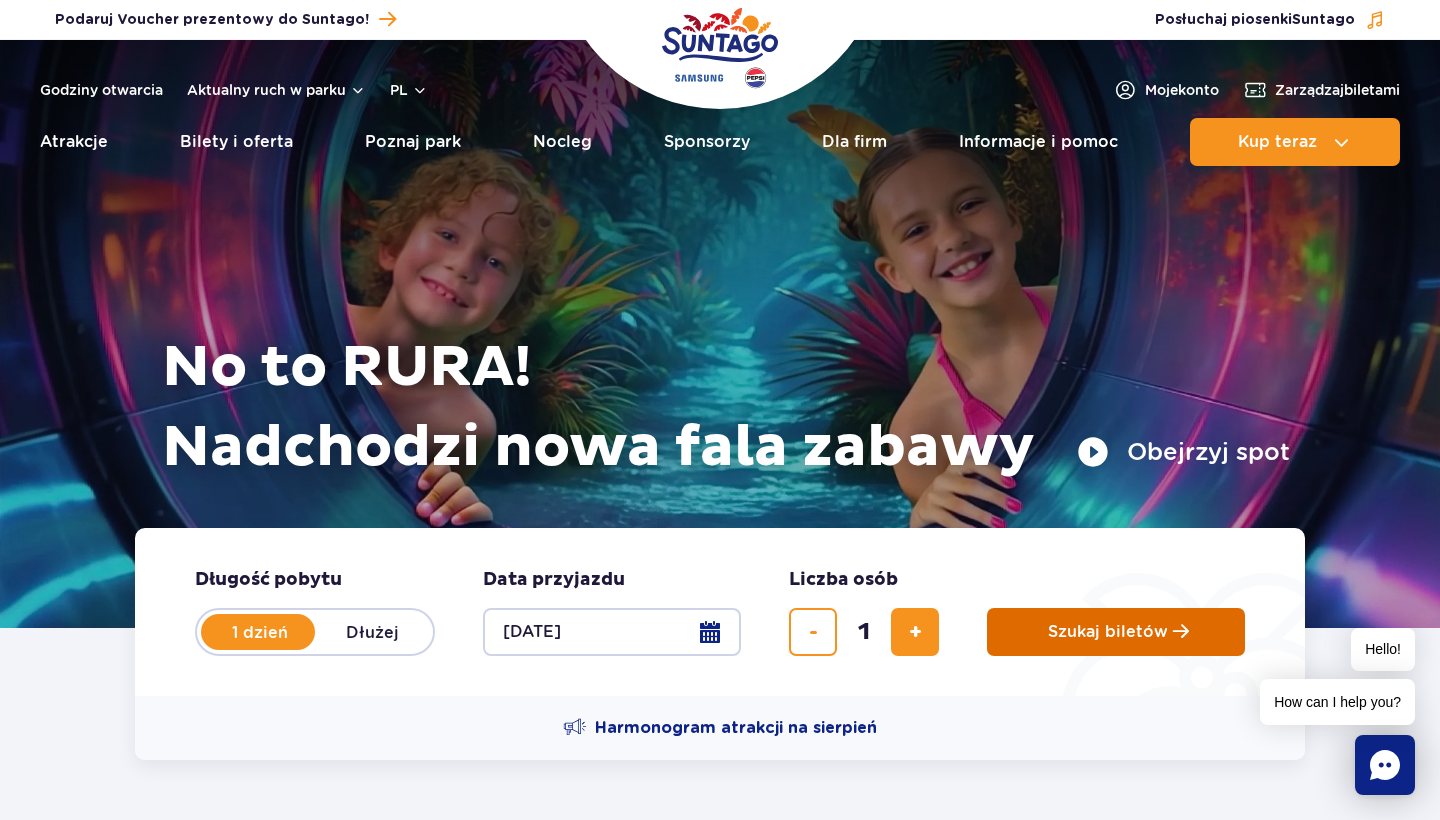 click on "Szukaj biletów" at bounding box center [1108, 632] 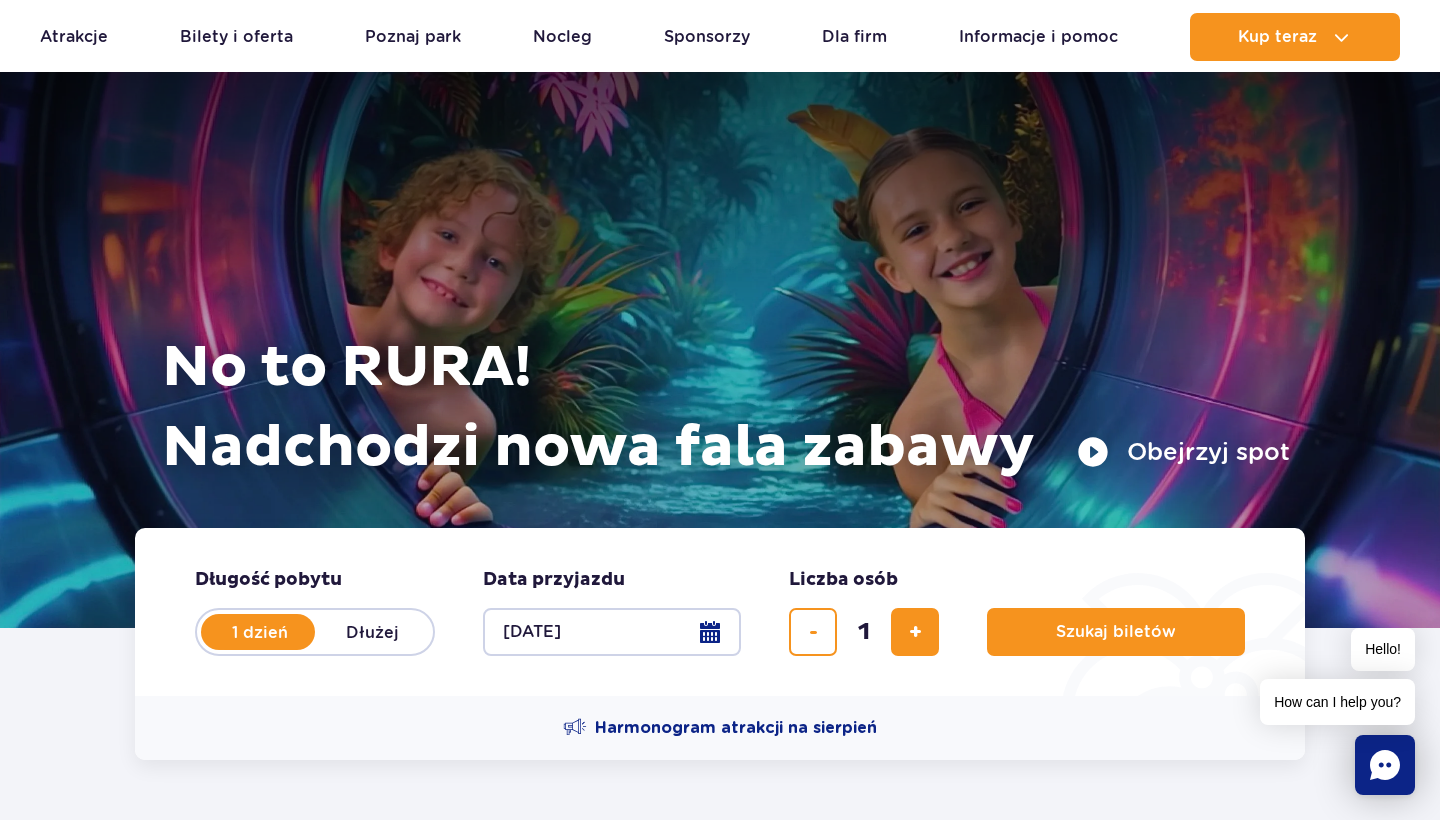 scroll, scrollTop: 40, scrollLeft: 0, axis: vertical 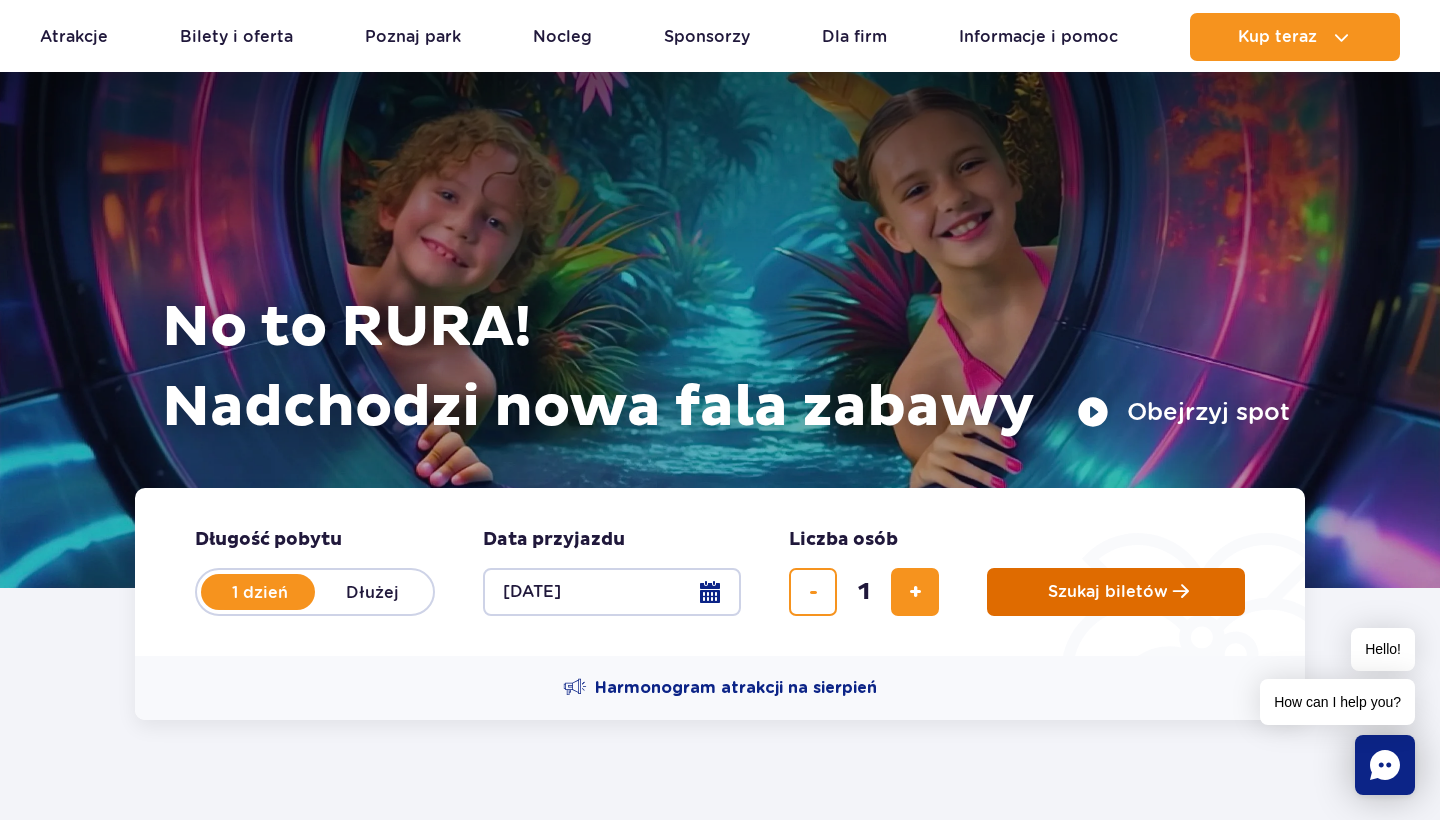 click on "Szukaj biletów" at bounding box center (1108, 592) 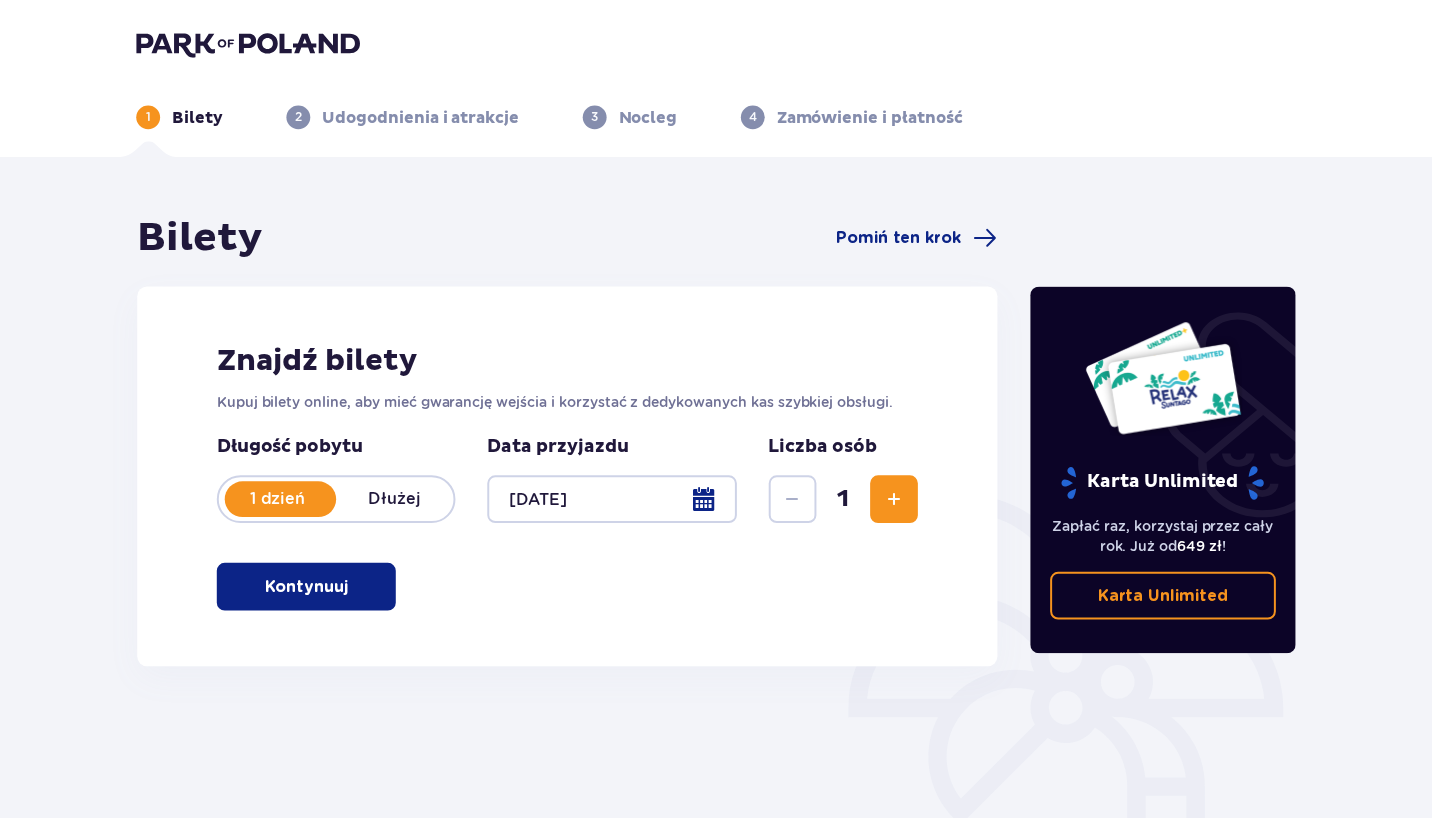 scroll, scrollTop: 0, scrollLeft: 0, axis: both 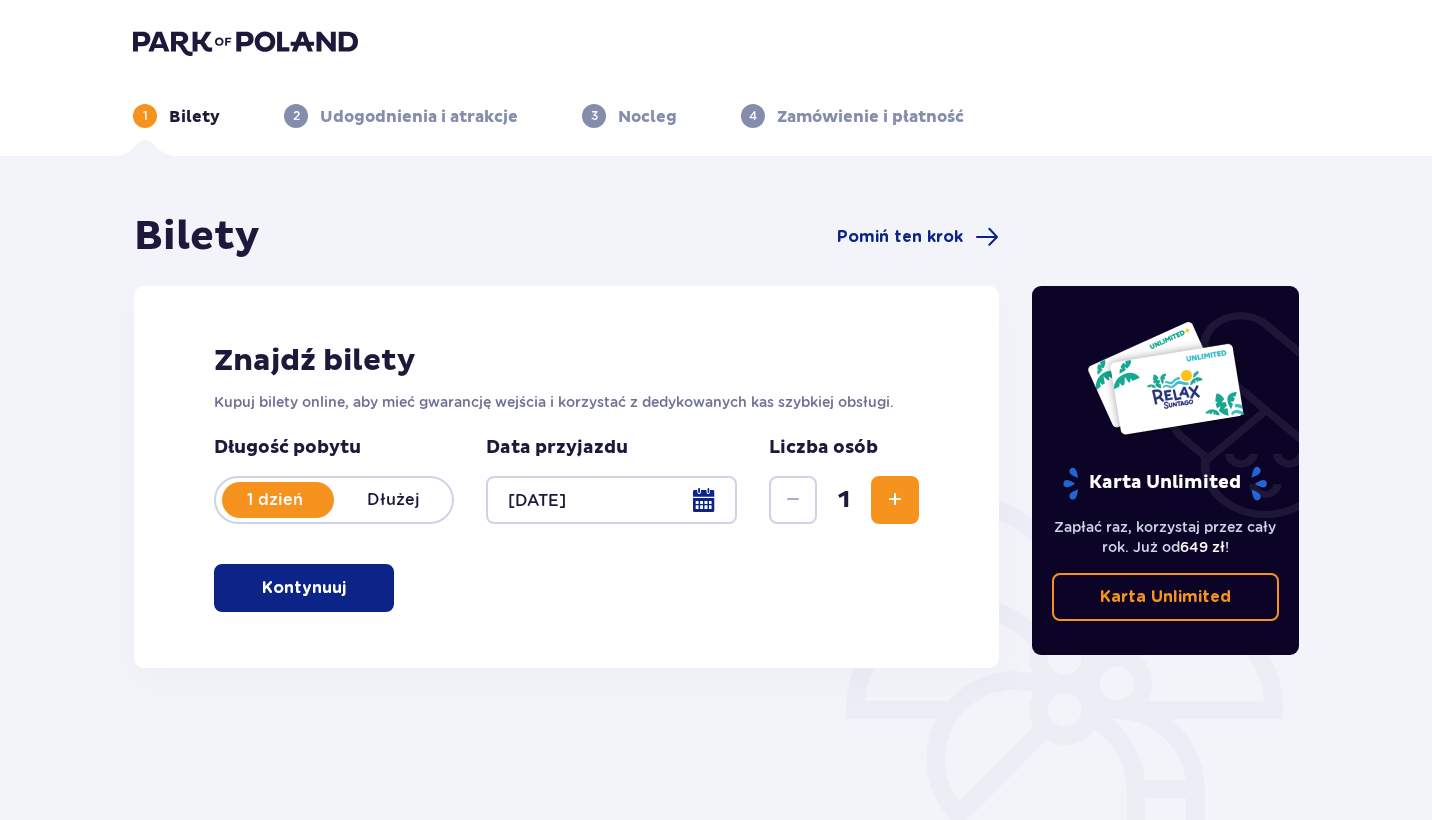 click on "Kontynuuj" at bounding box center (304, 588) 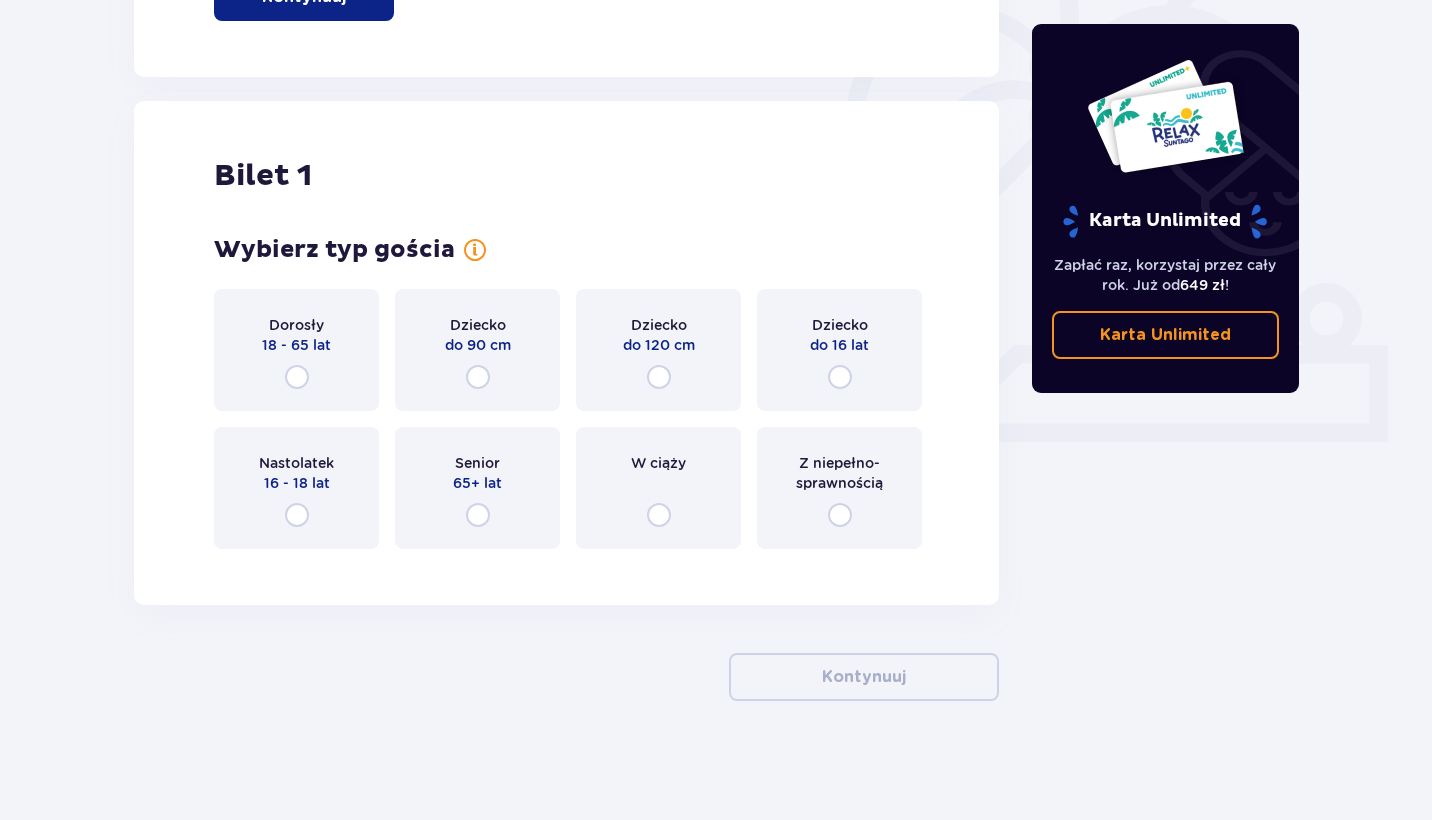 scroll, scrollTop: 592, scrollLeft: 0, axis: vertical 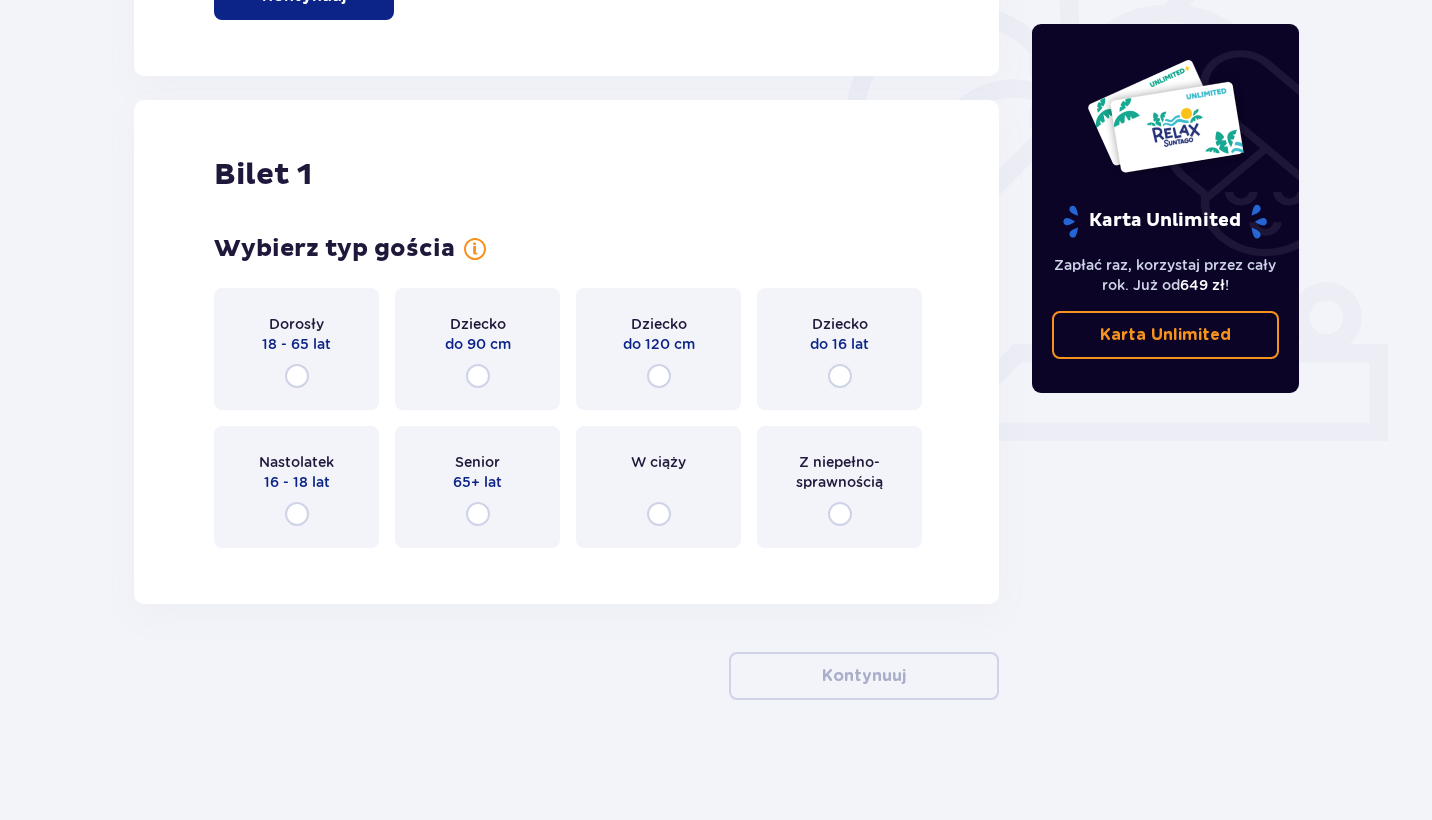 click at bounding box center [297, 376] 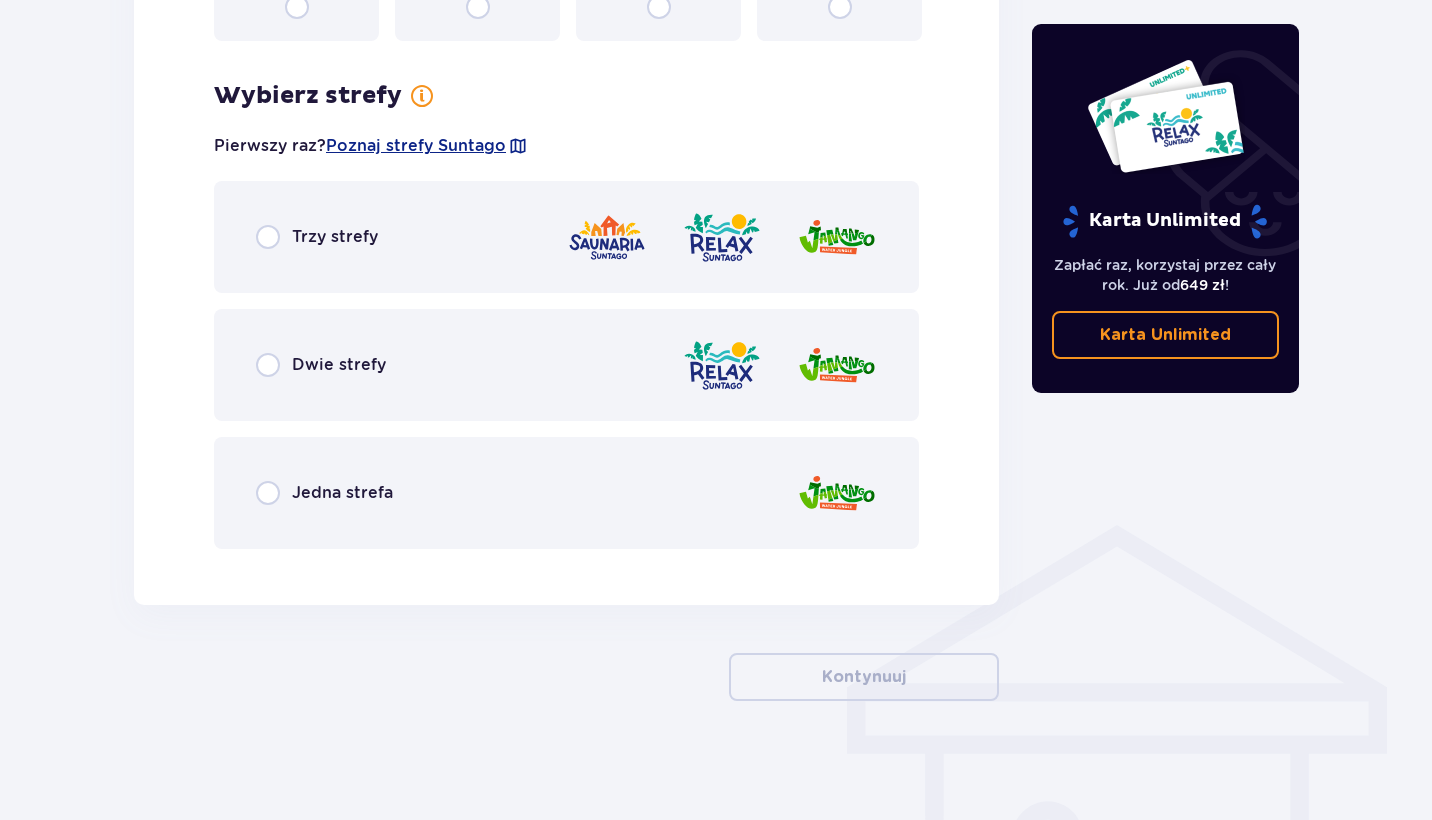 scroll, scrollTop: 1100, scrollLeft: 0, axis: vertical 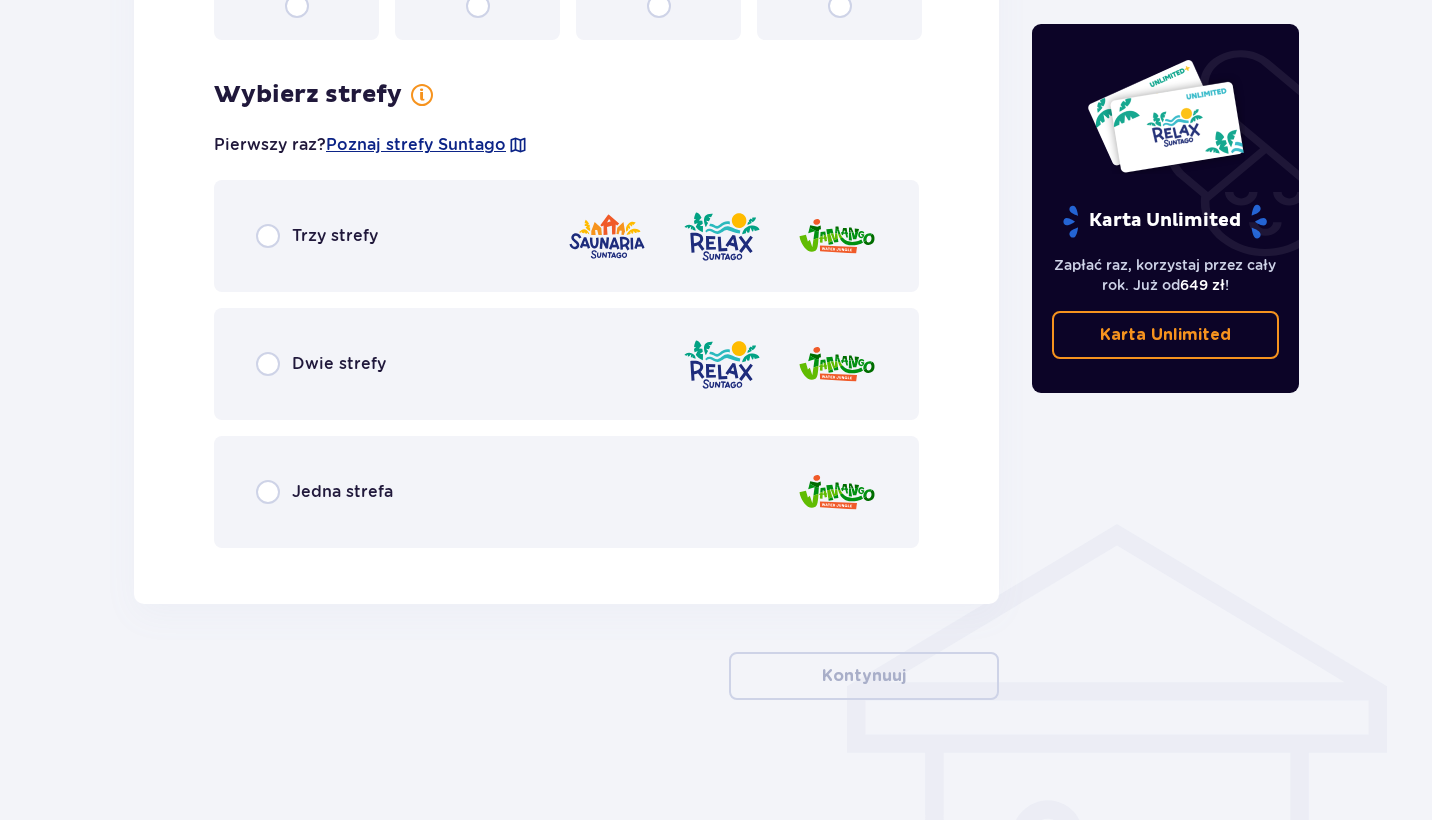 click on "Jedna strefa" at bounding box center [566, 492] 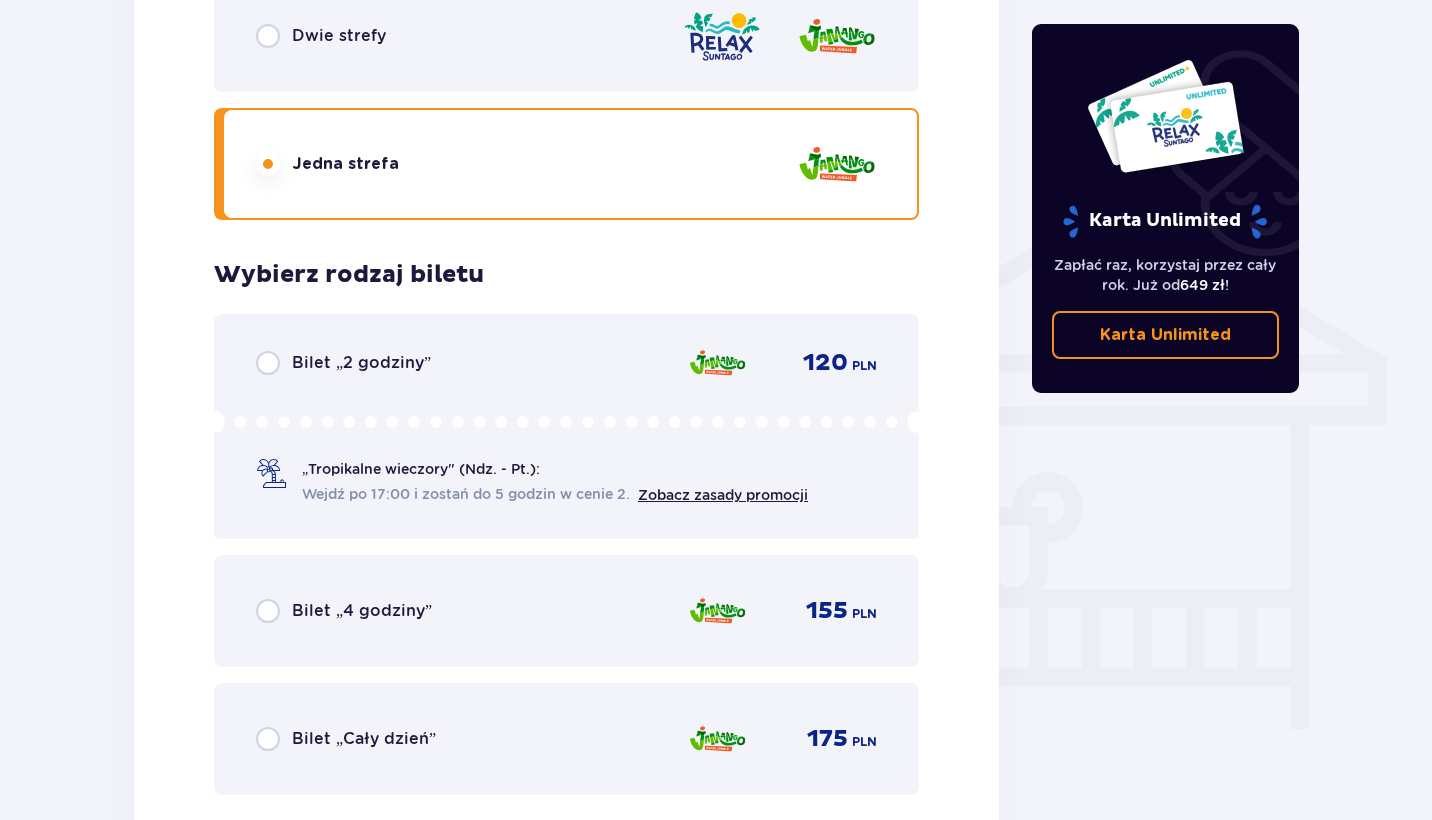 scroll, scrollTop: 1427, scrollLeft: 0, axis: vertical 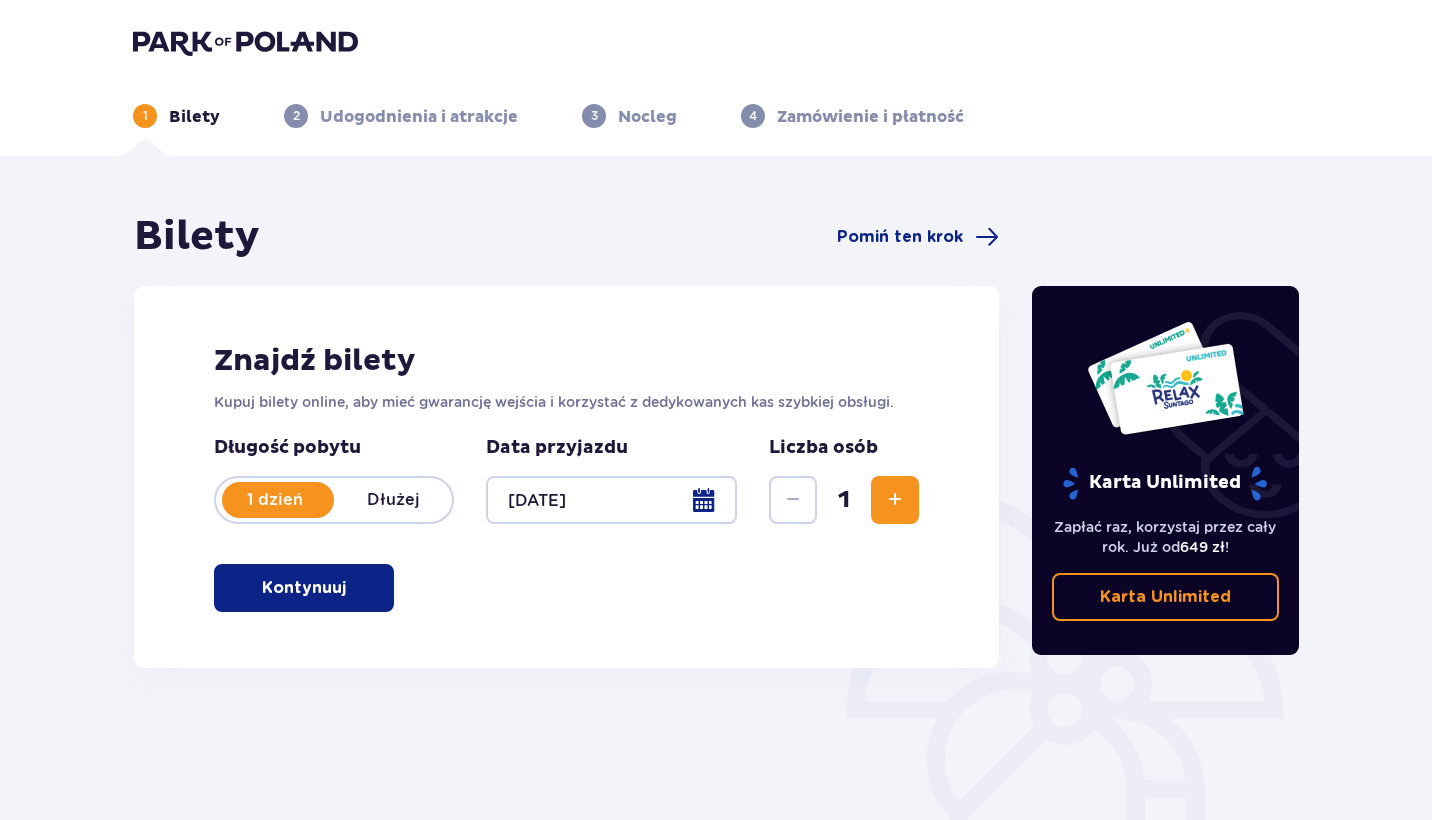 click on "Kontynuuj" at bounding box center (304, 588) 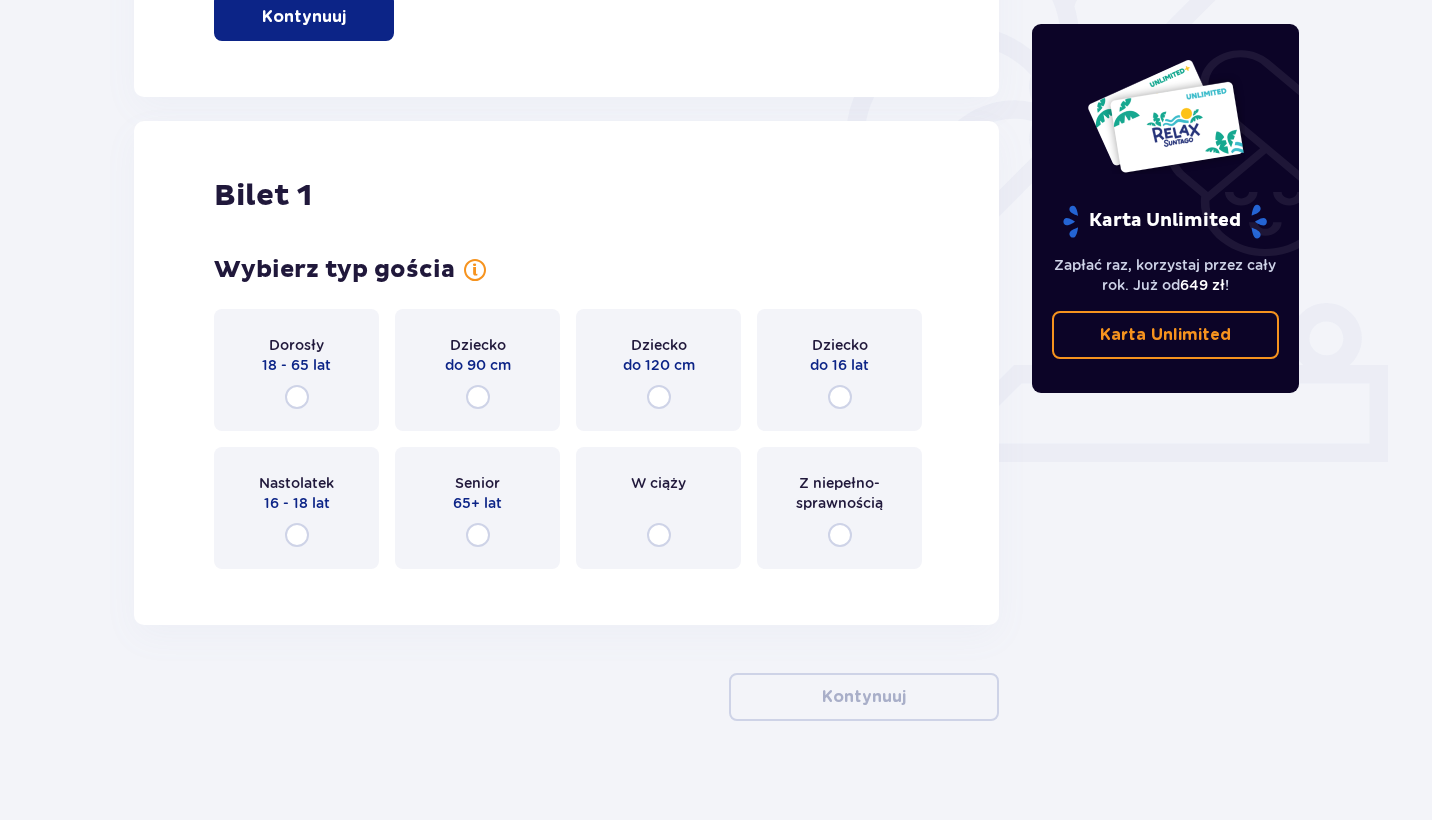 scroll, scrollTop: 592, scrollLeft: 0, axis: vertical 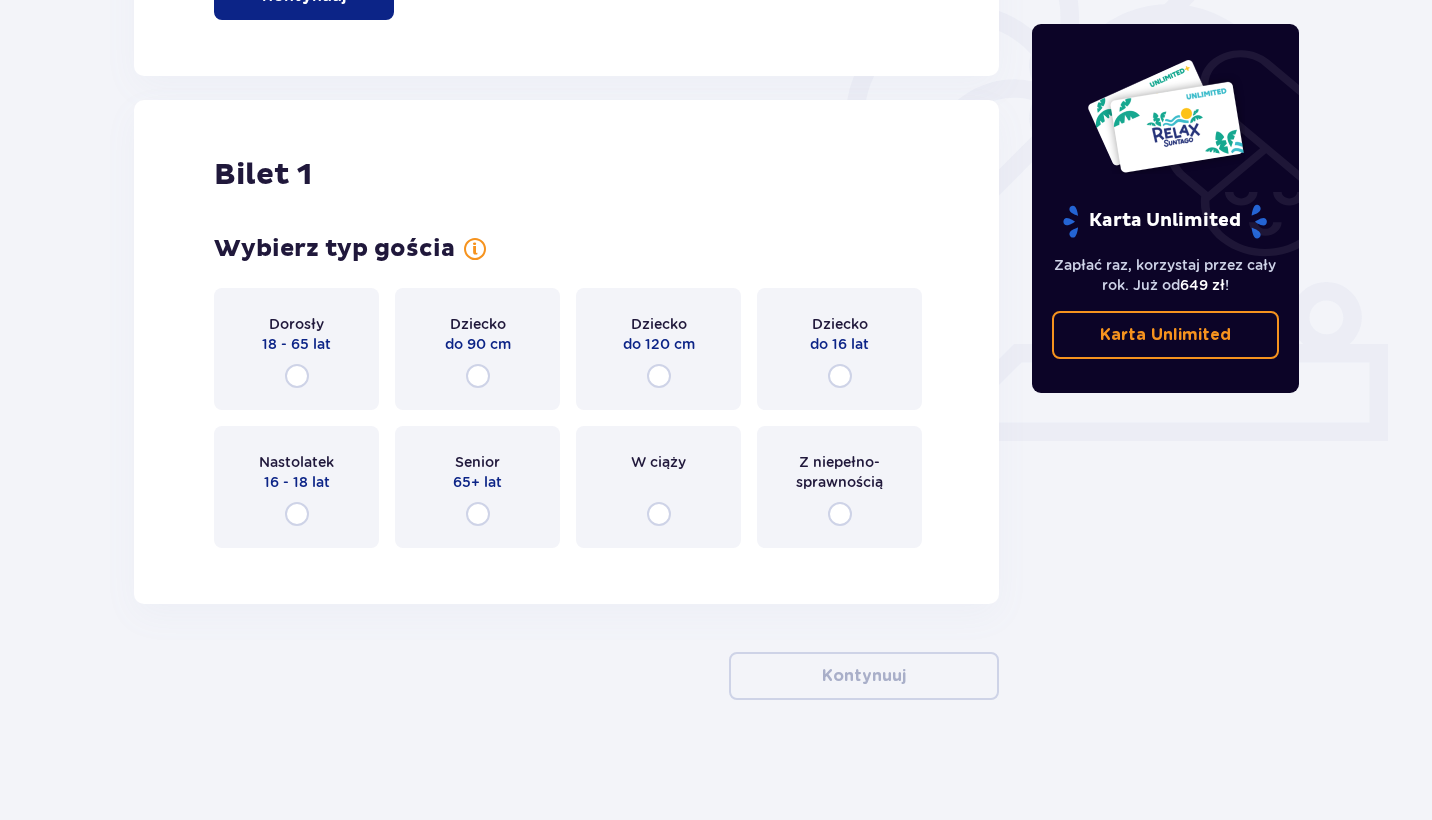 click at bounding box center [840, 376] 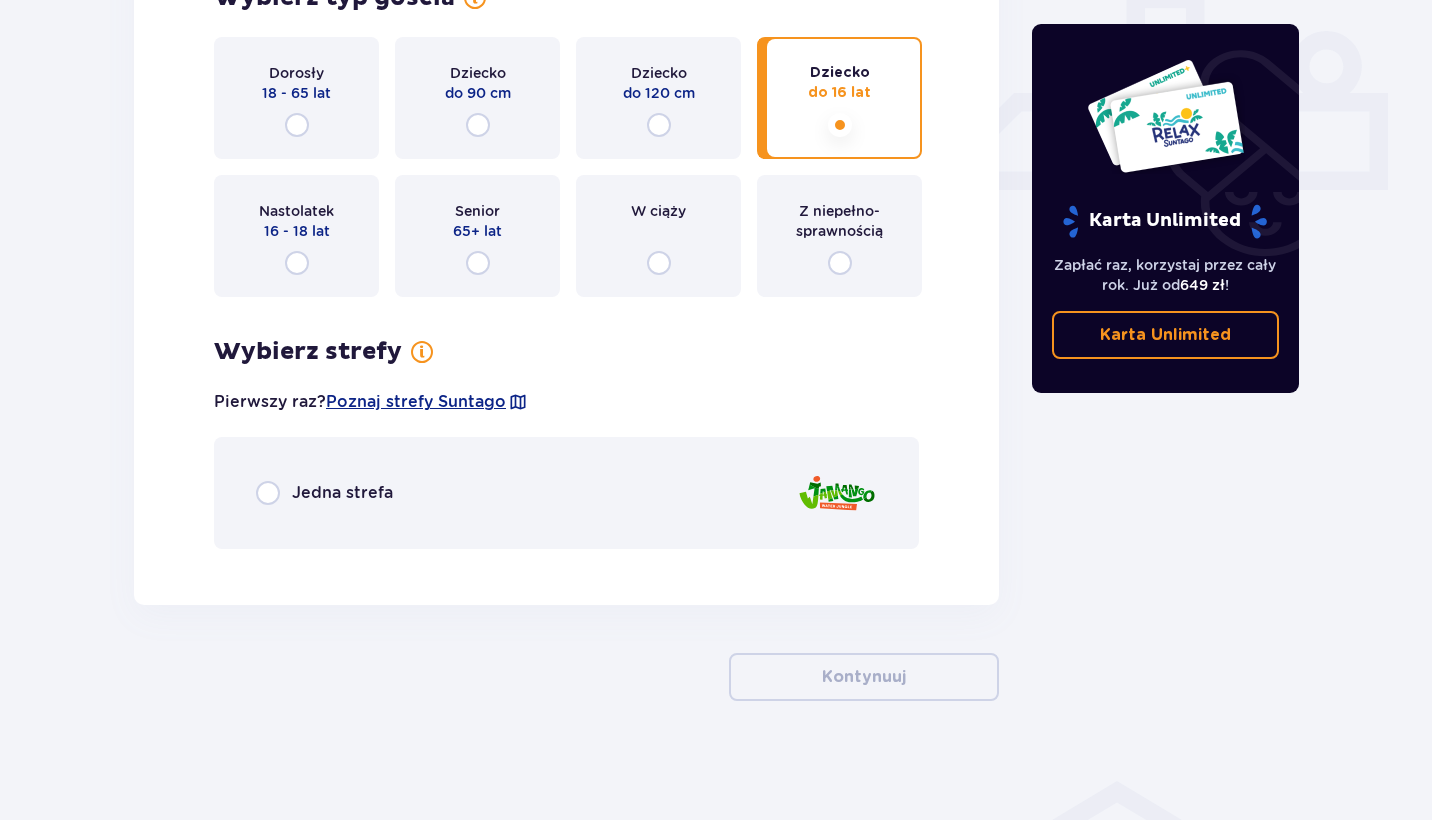 scroll, scrollTop: 844, scrollLeft: 0, axis: vertical 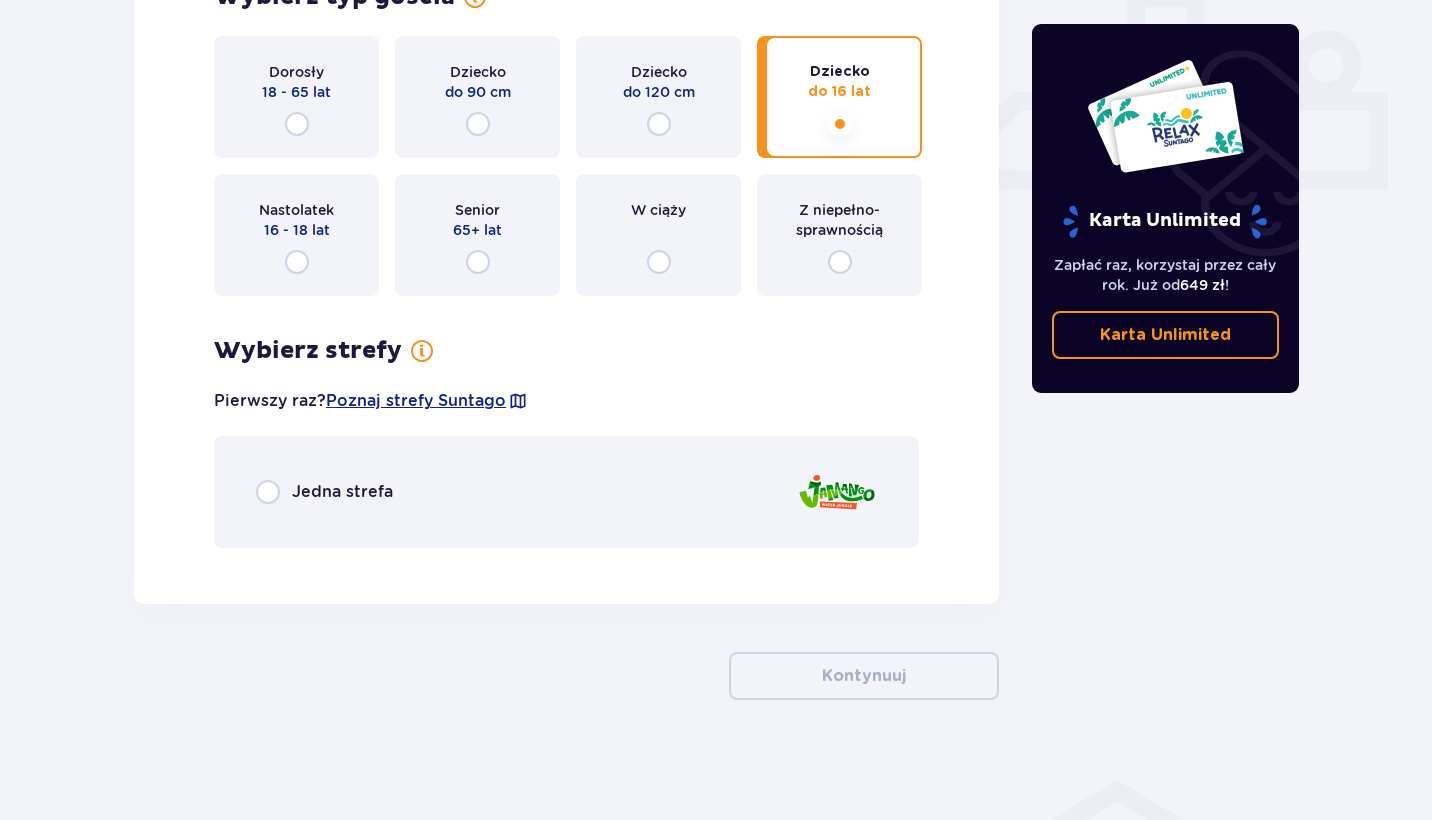 click on "Jedna strefa" at bounding box center [566, 492] 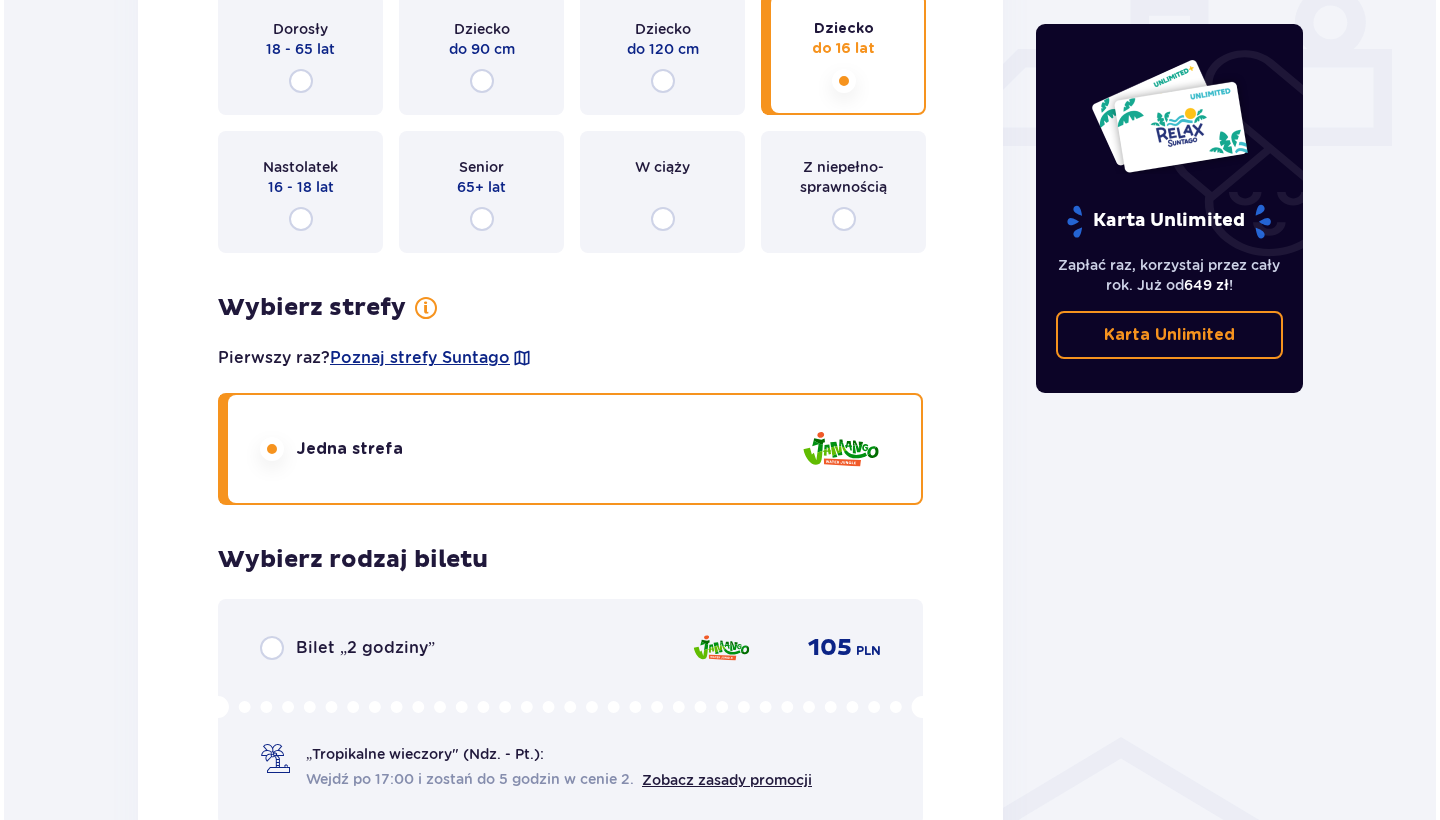 scroll, scrollTop: 871, scrollLeft: 0, axis: vertical 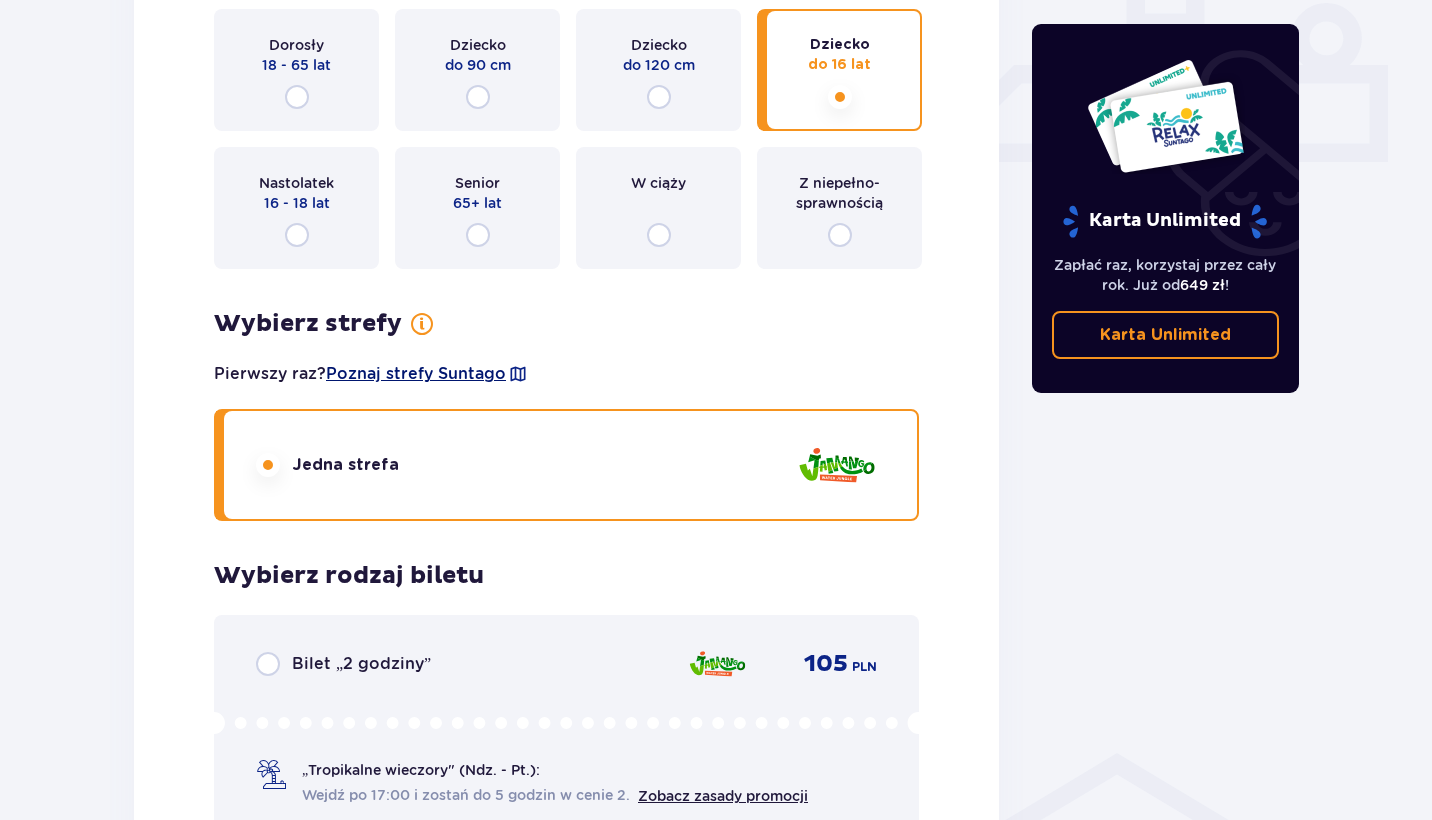 click on "Poznaj strefy Suntago" at bounding box center [416, 374] 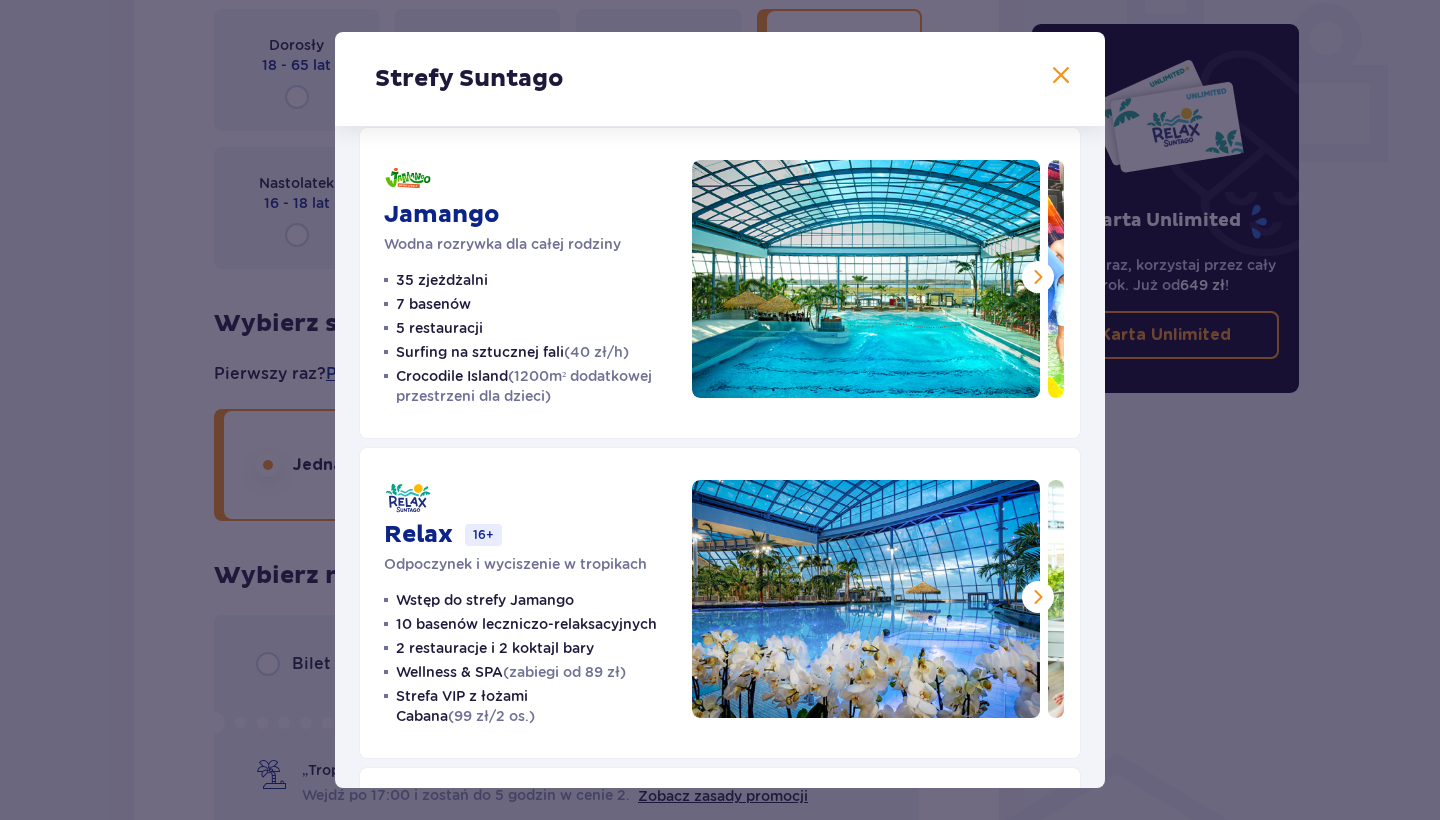 scroll, scrollTop: 36, scrollLeft: 0, axis: vertical 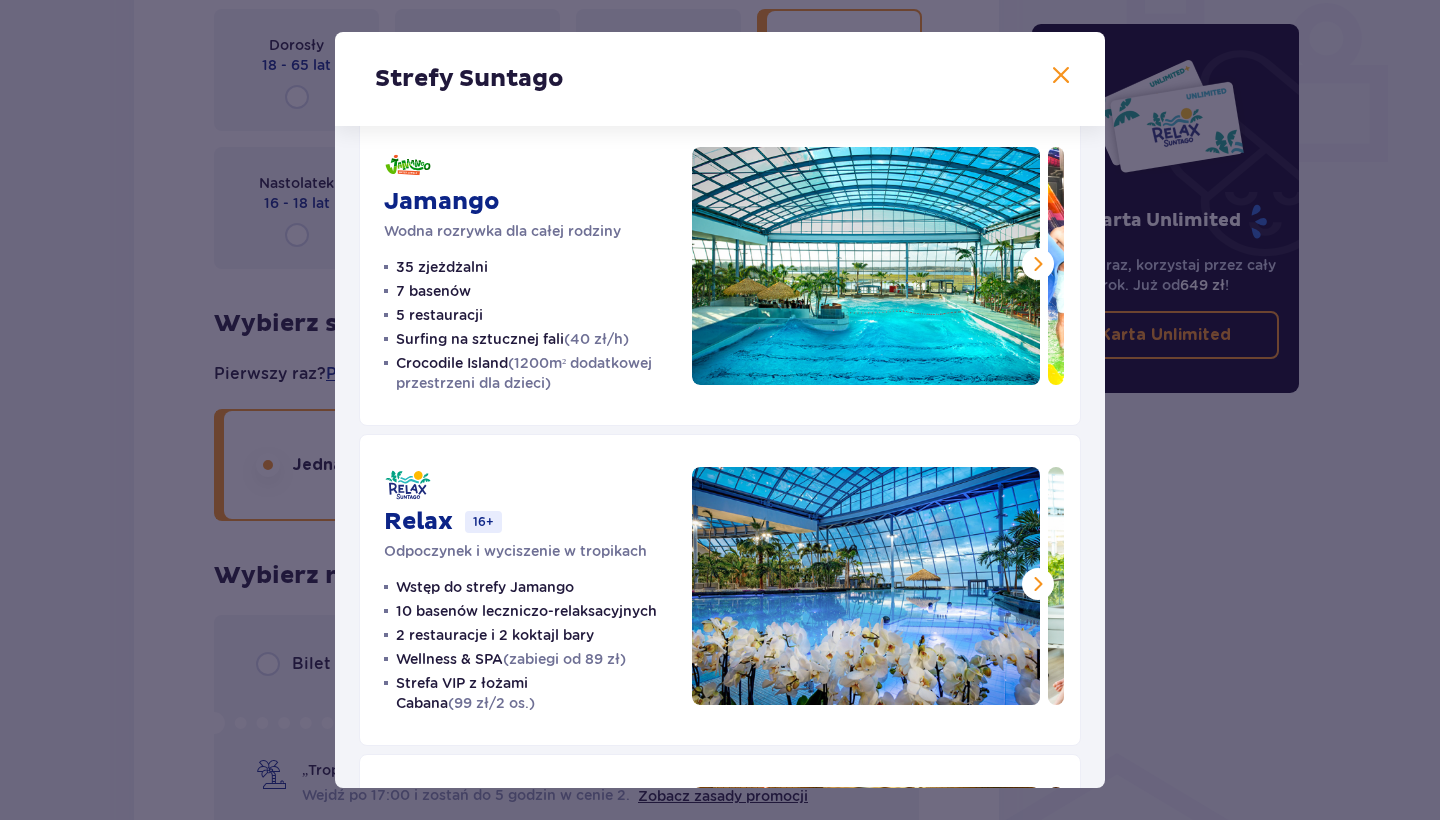 click at bounding box center [1038, 264] 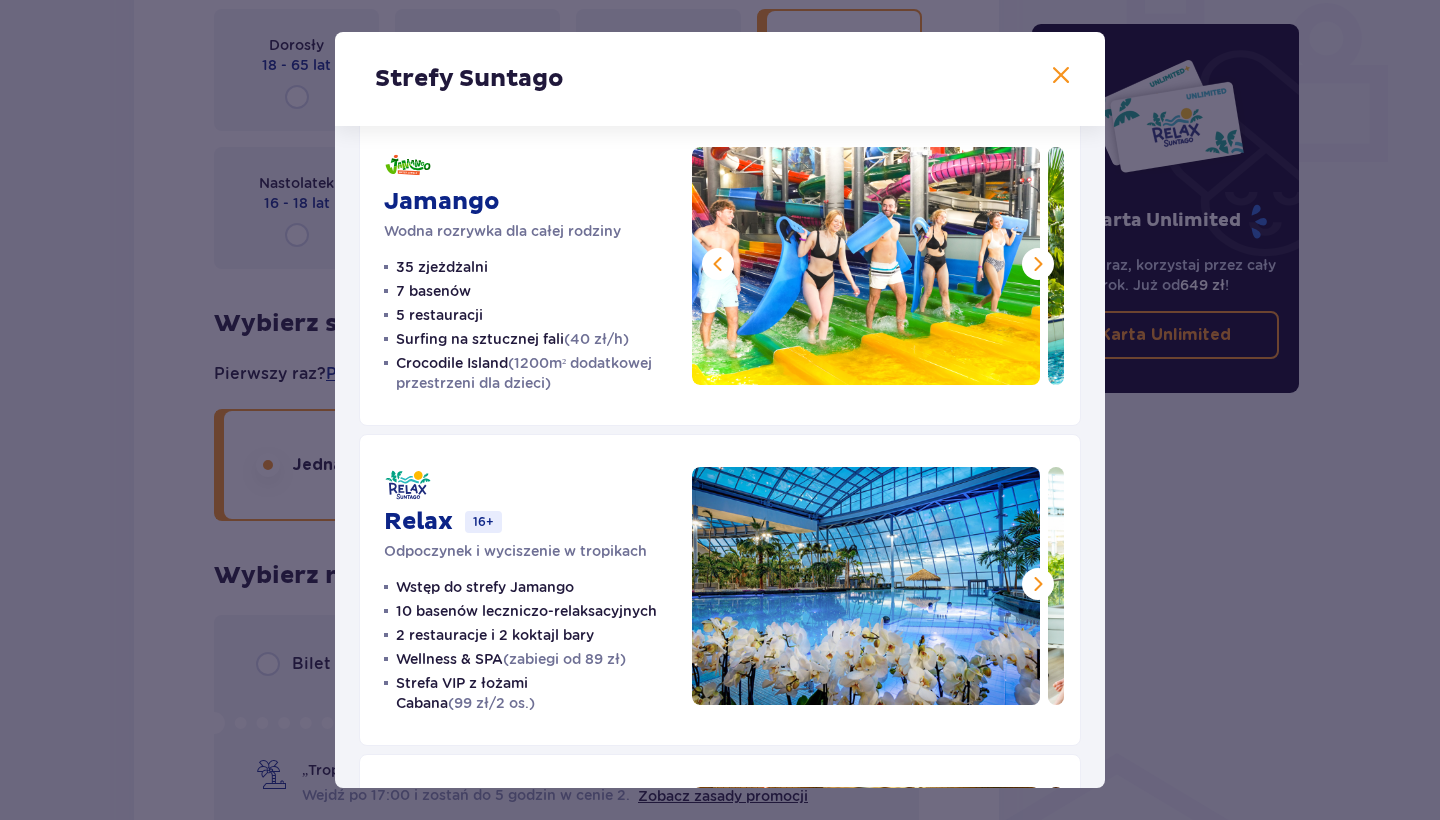 click at bounding box center (1038, 264) 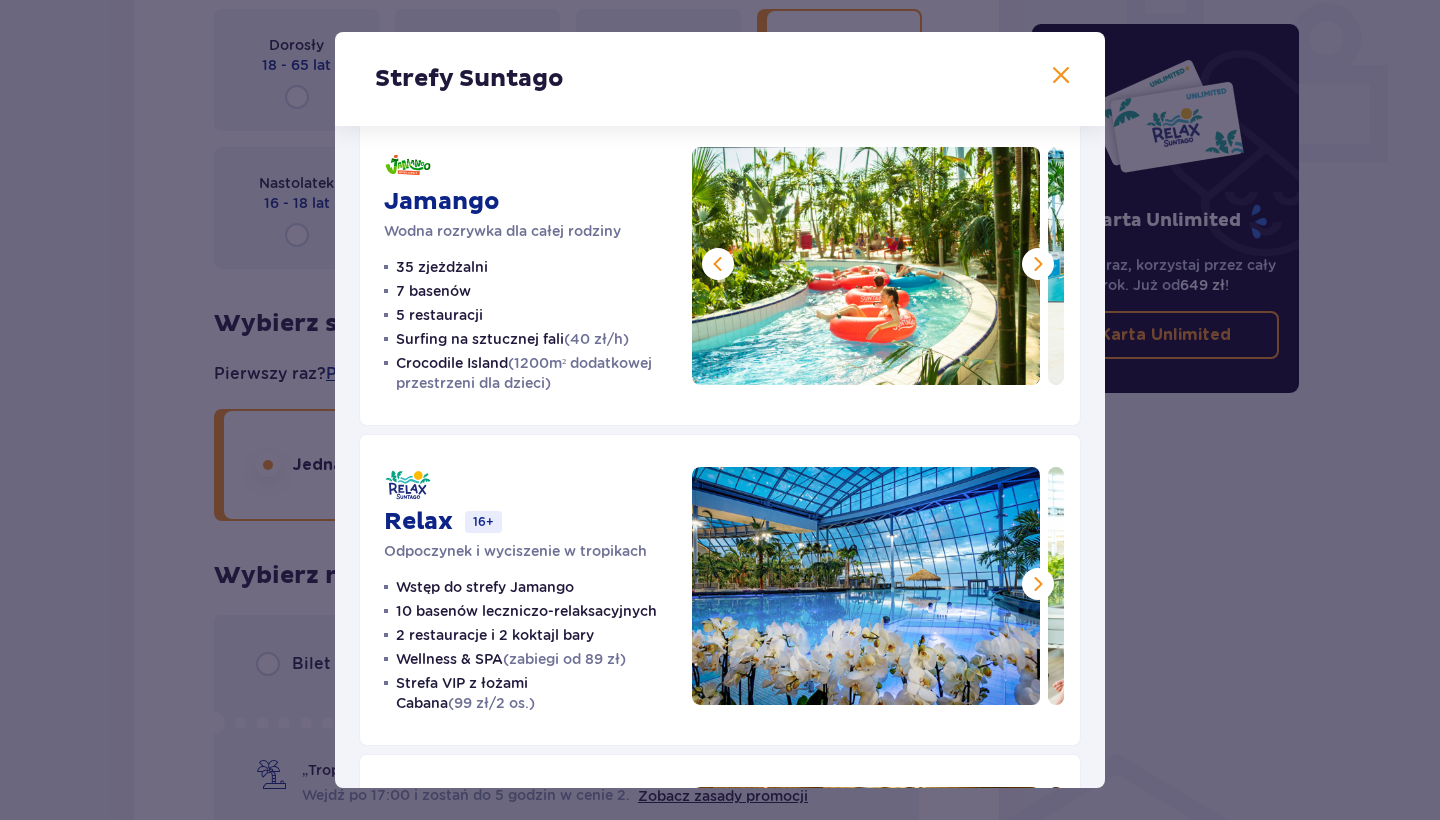 click at bounding box center (1038, 264) 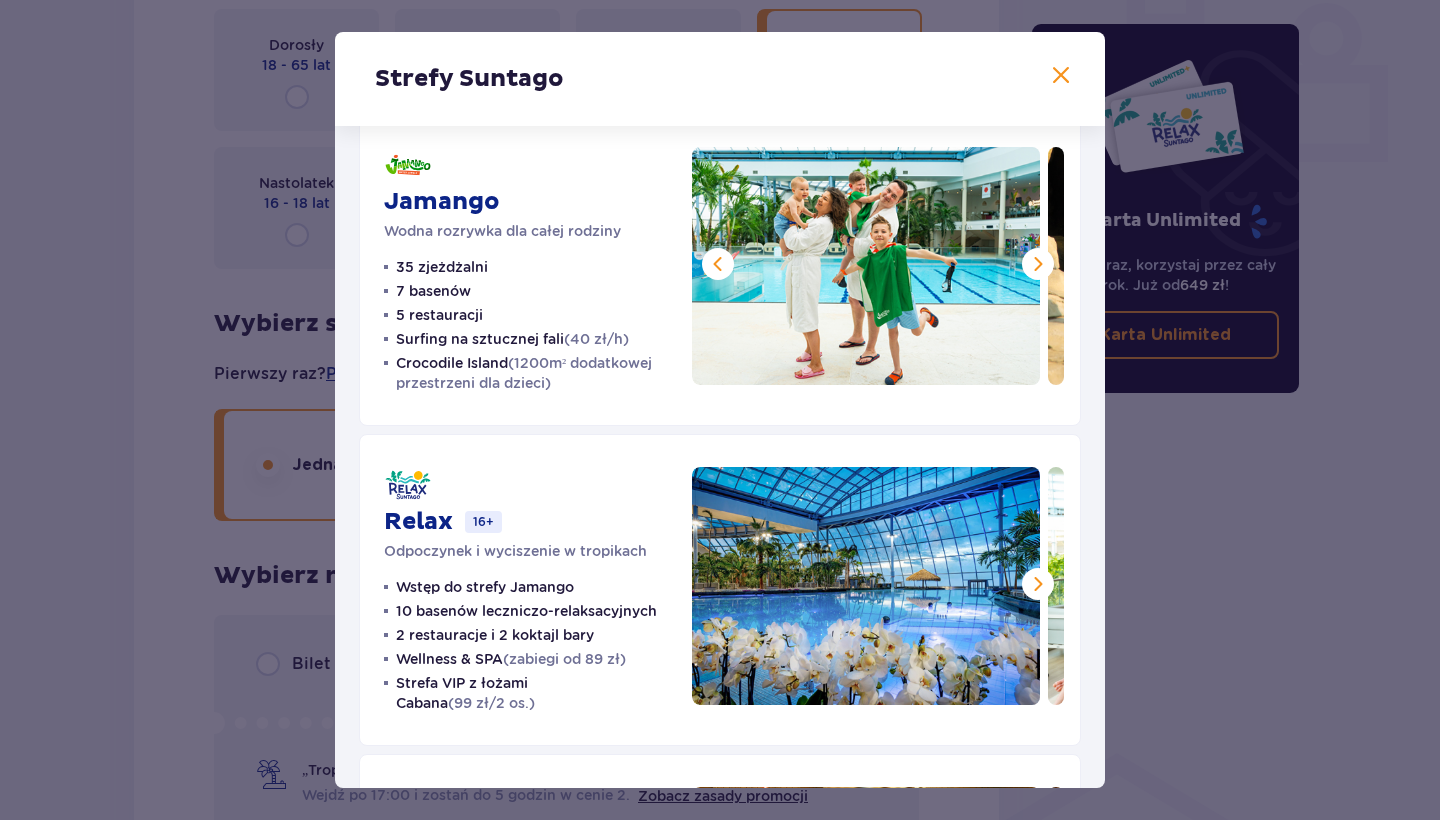 click at bounding box center [1038, 264] 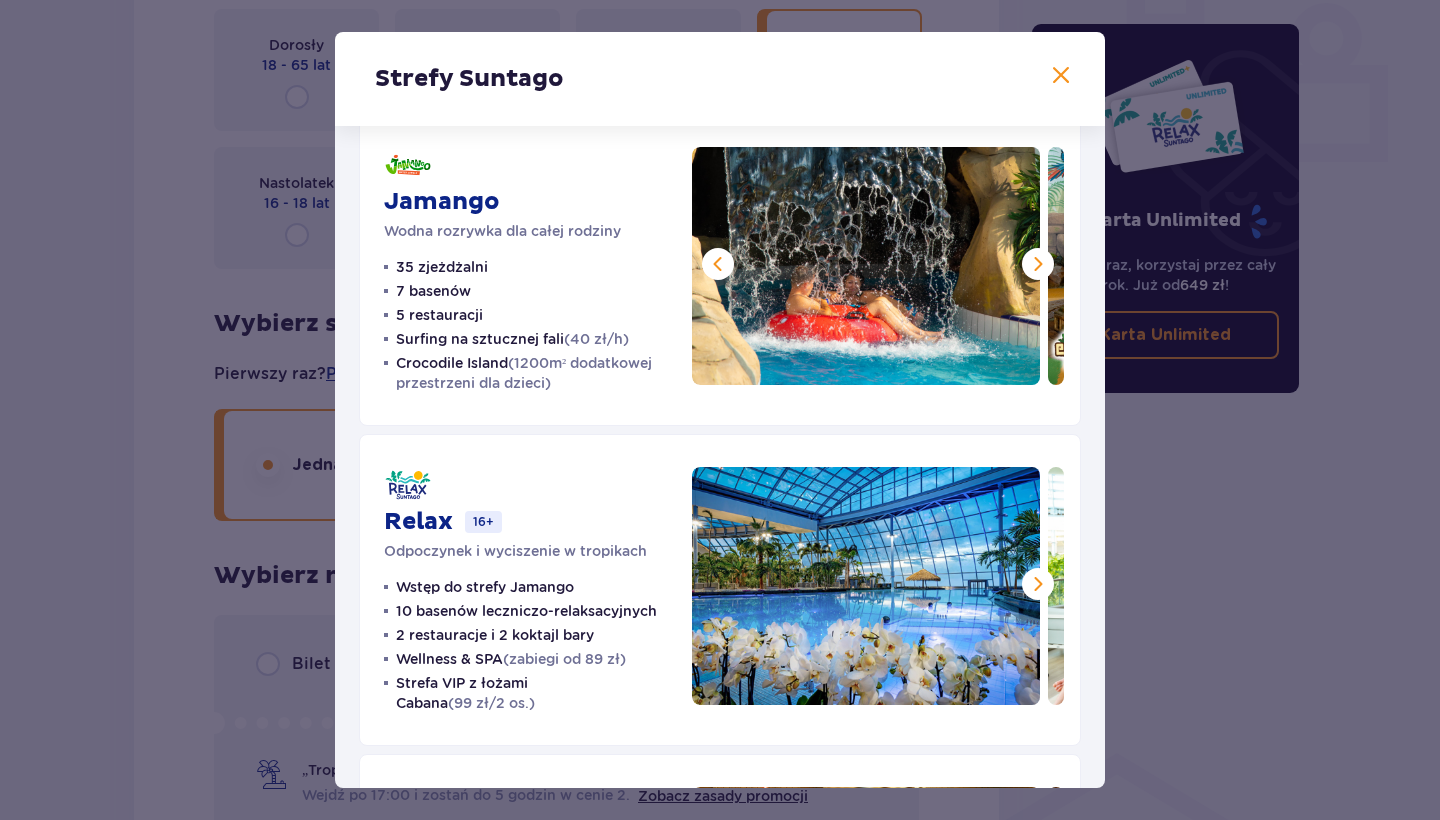 click at bounding box center (1038, 264) 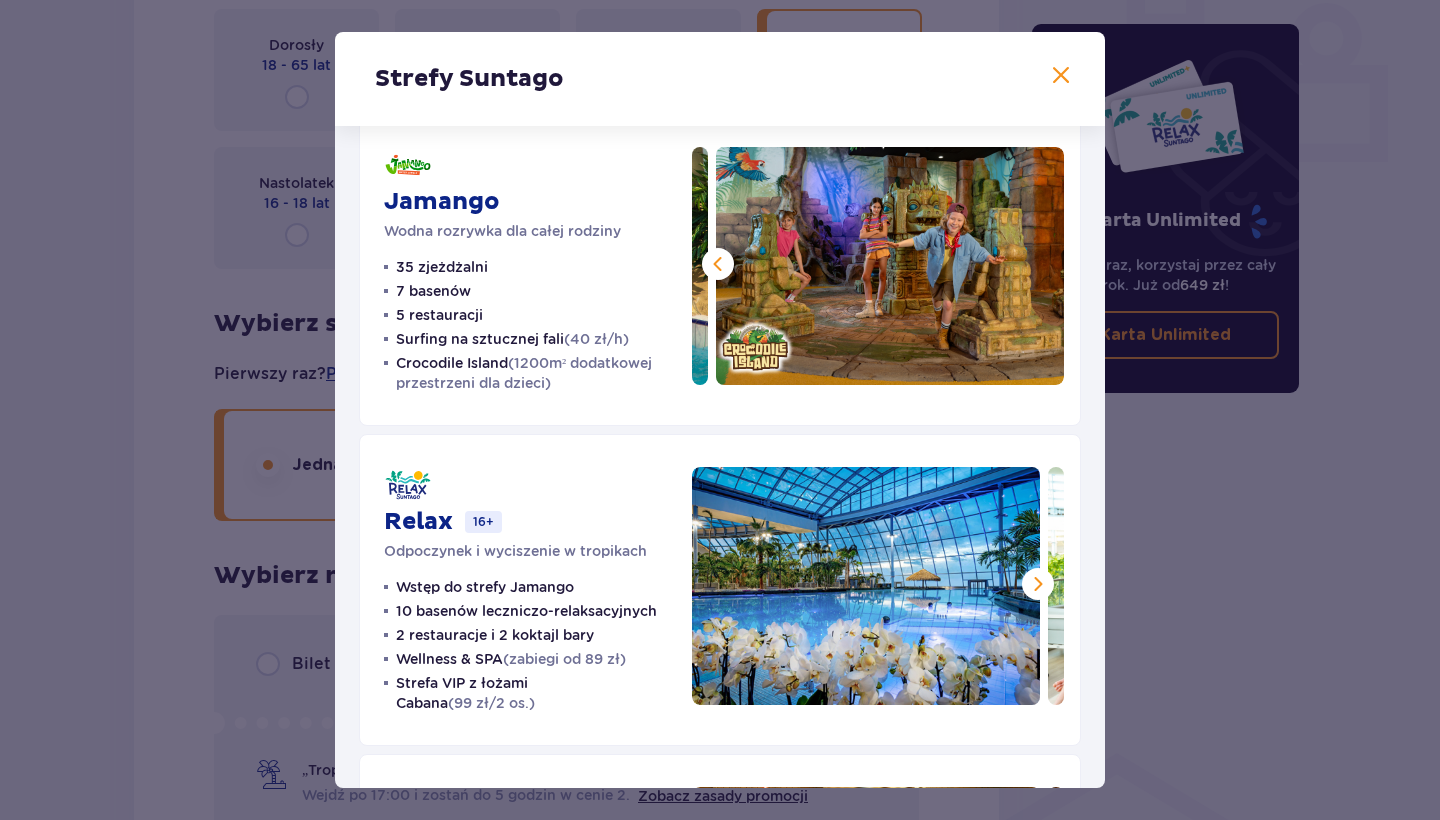 click at bounding box center (890, 266) 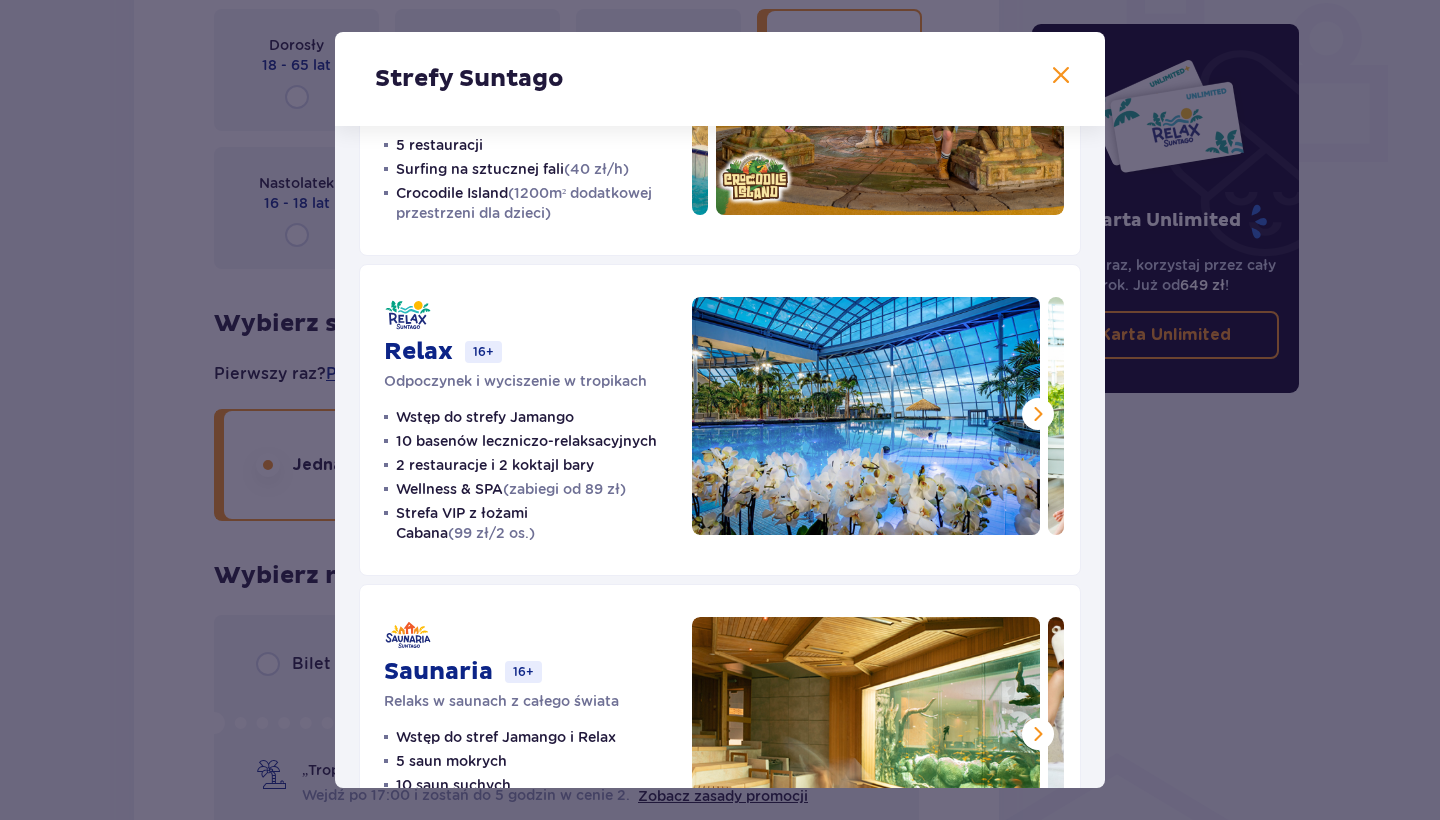 scroll, scrollTop: 214, scrollLeft: 0, axis: vertical 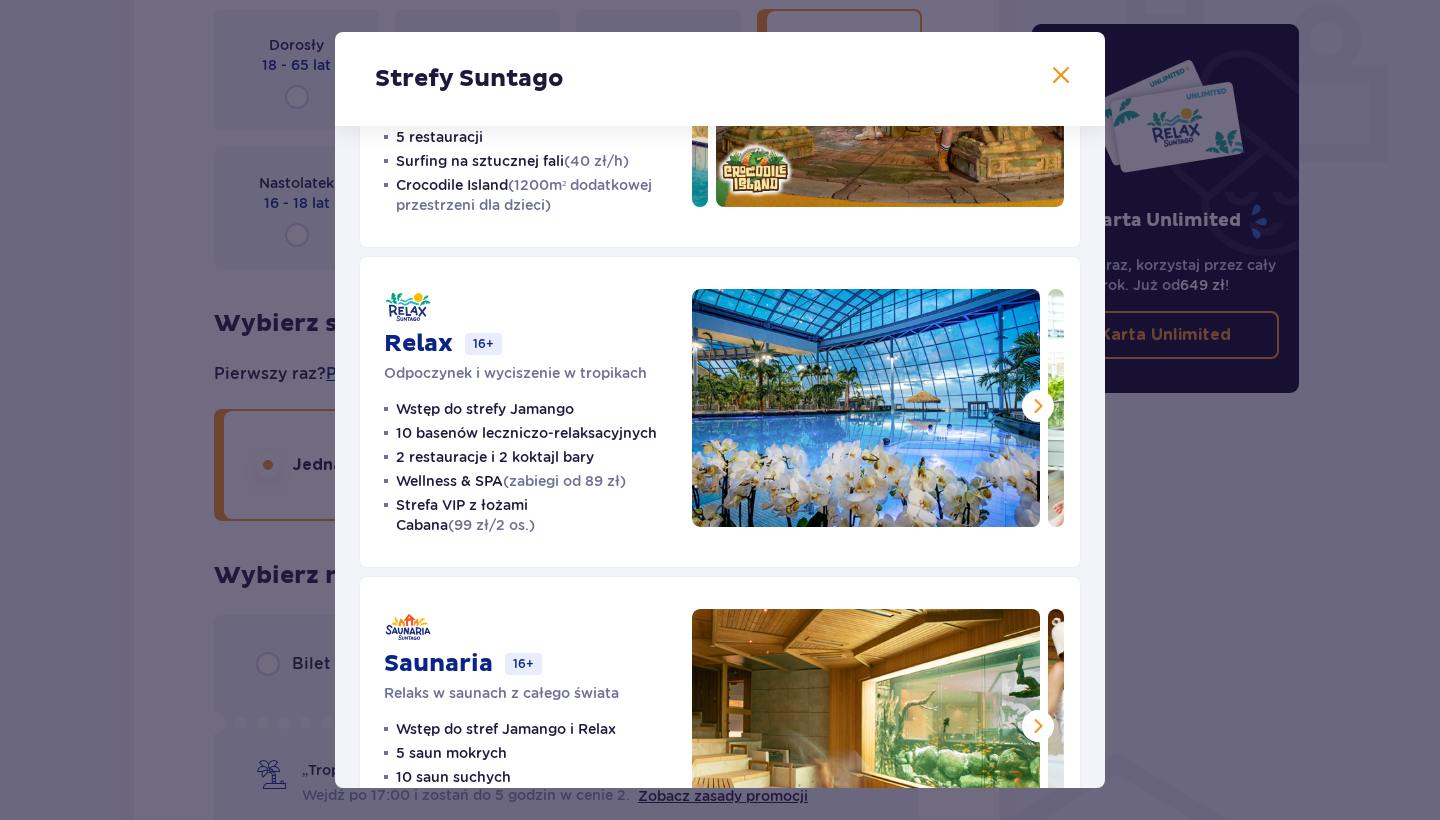click at bounding box center [1038, 406] 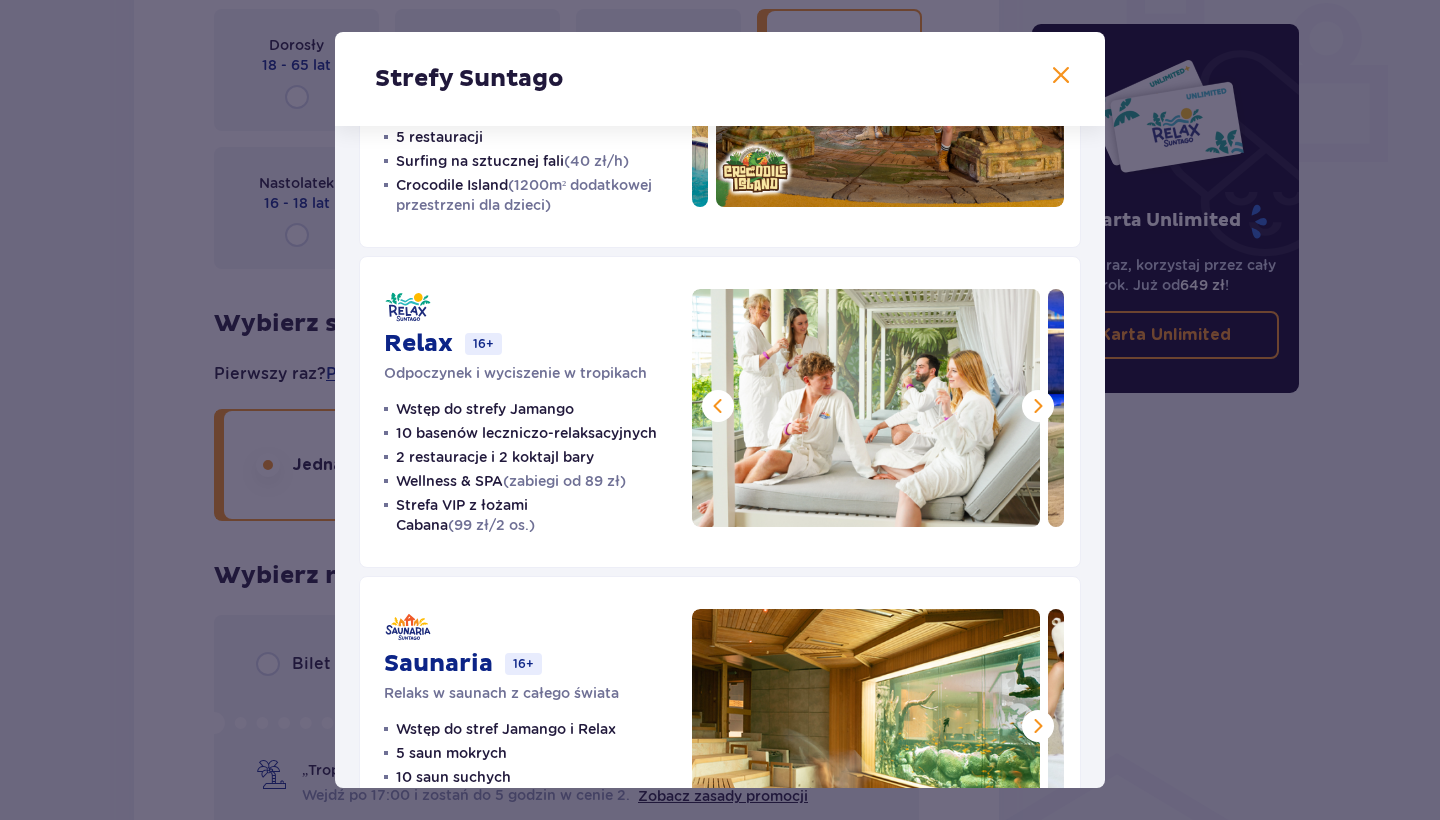 click at bounding box center (1038, 406) 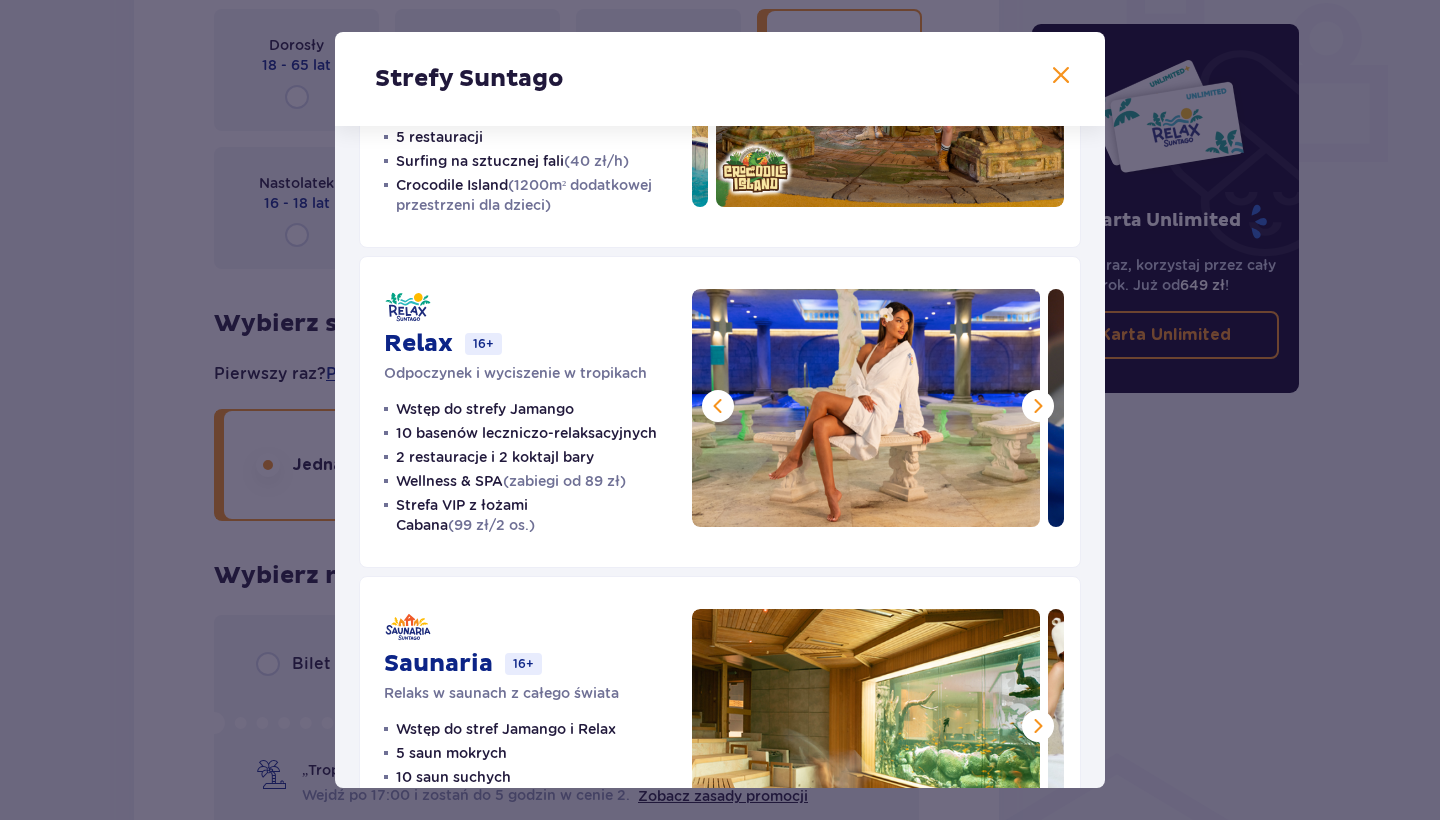 click at bounding box center [1038, 406] 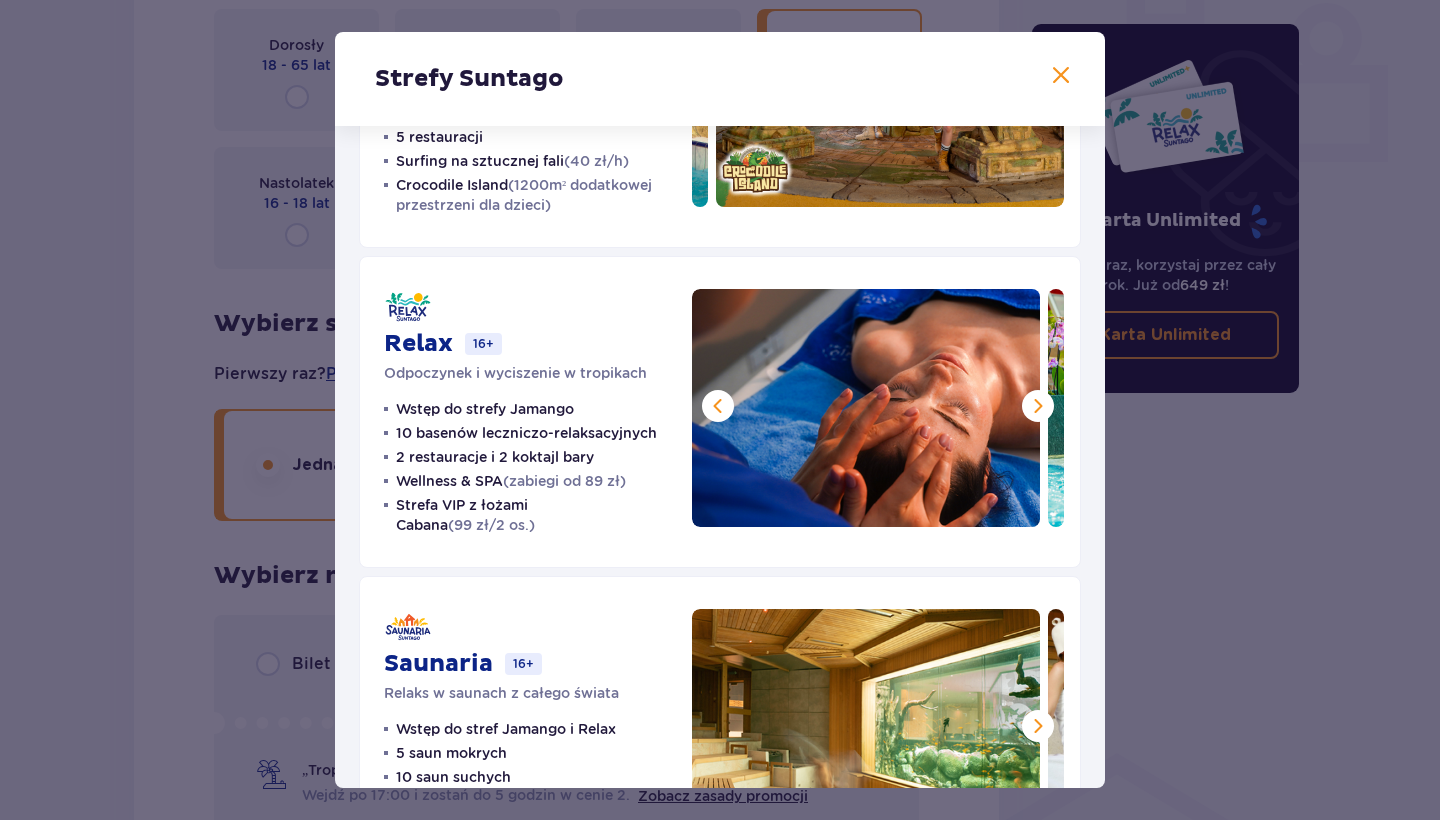 click at bounding box center (1038, 406) 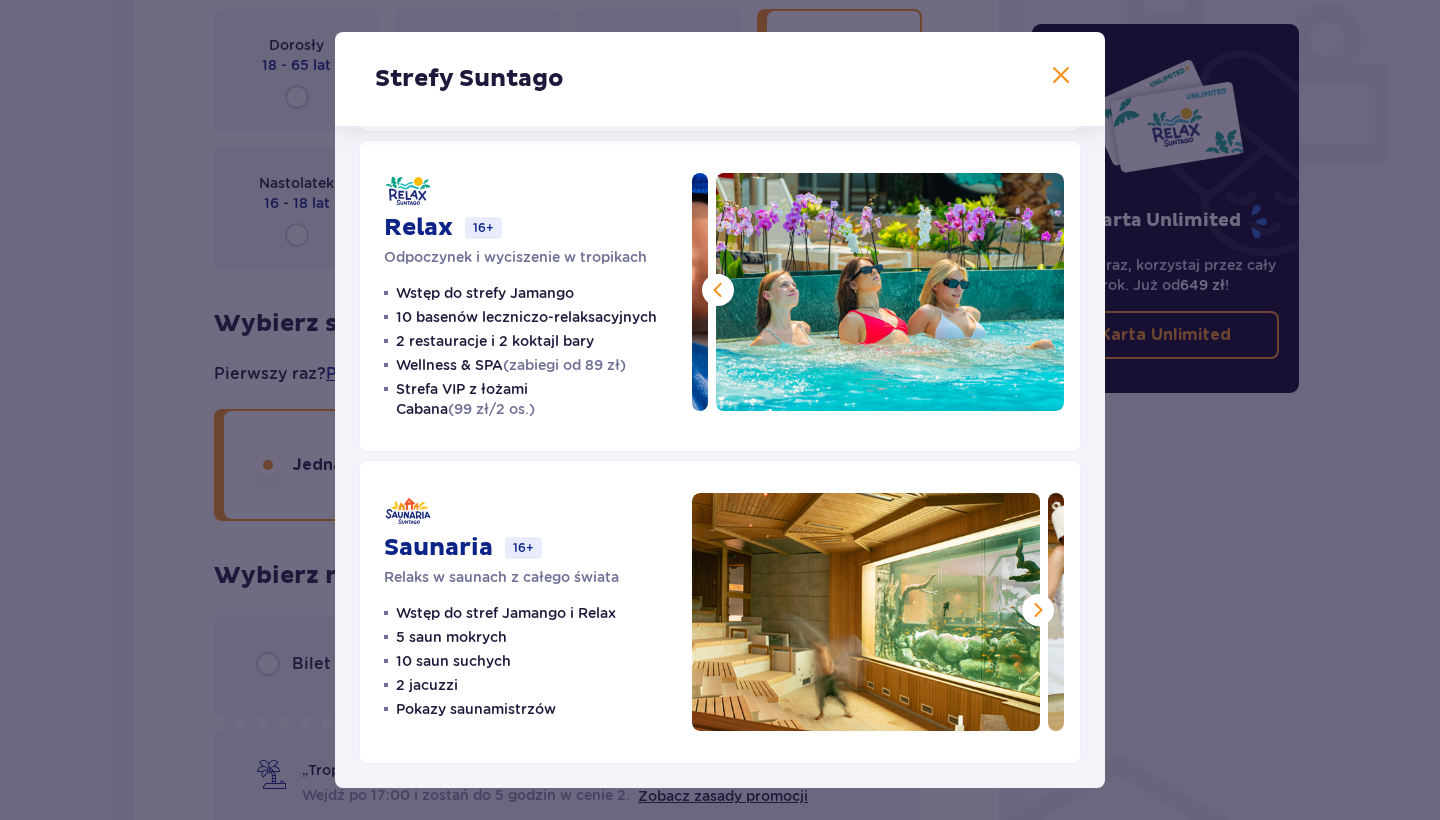 scroll, scrollTop: 330, scrollLeft: 0, axis: vertical 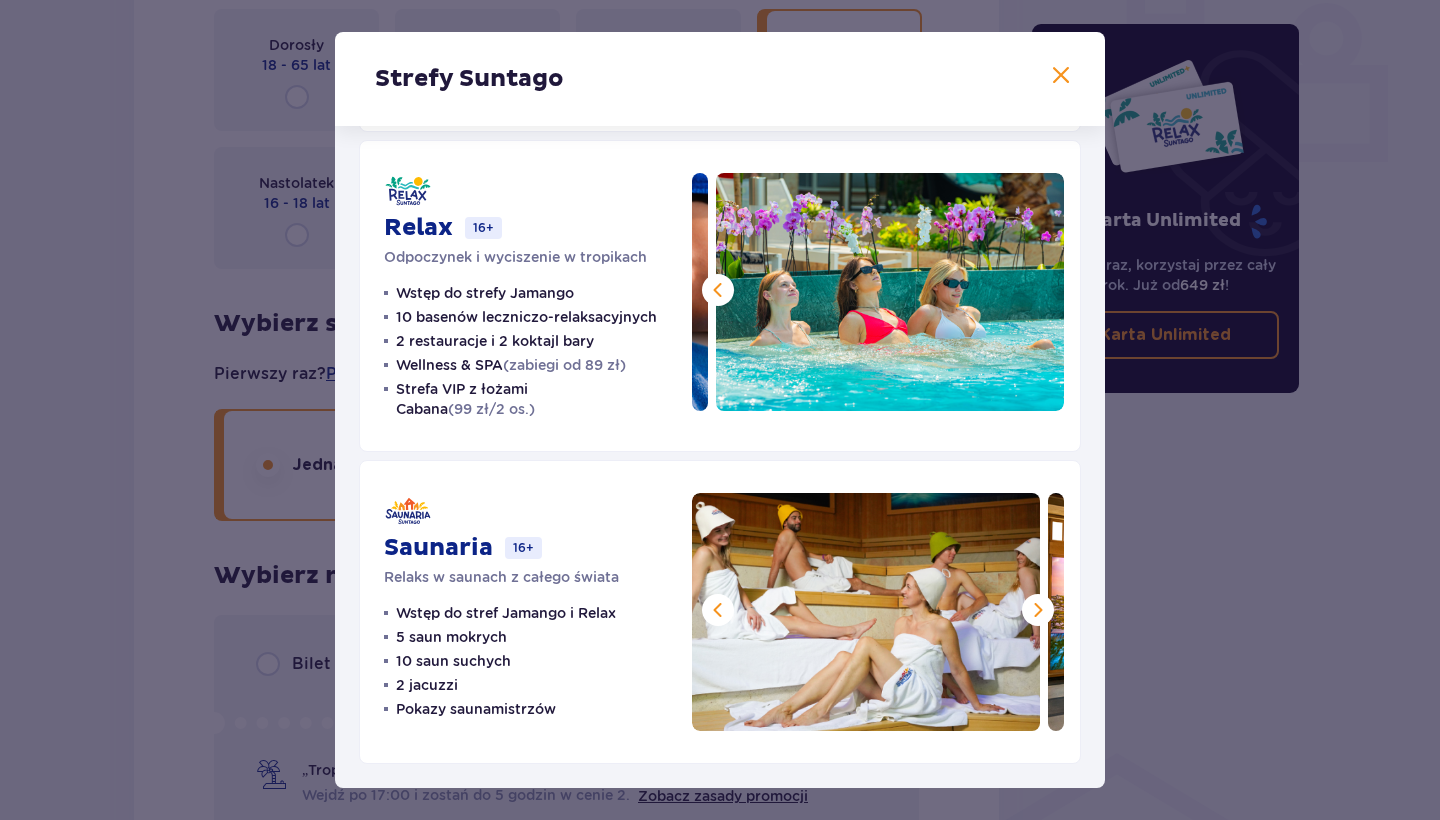 click at bounding box center [1038, 610] 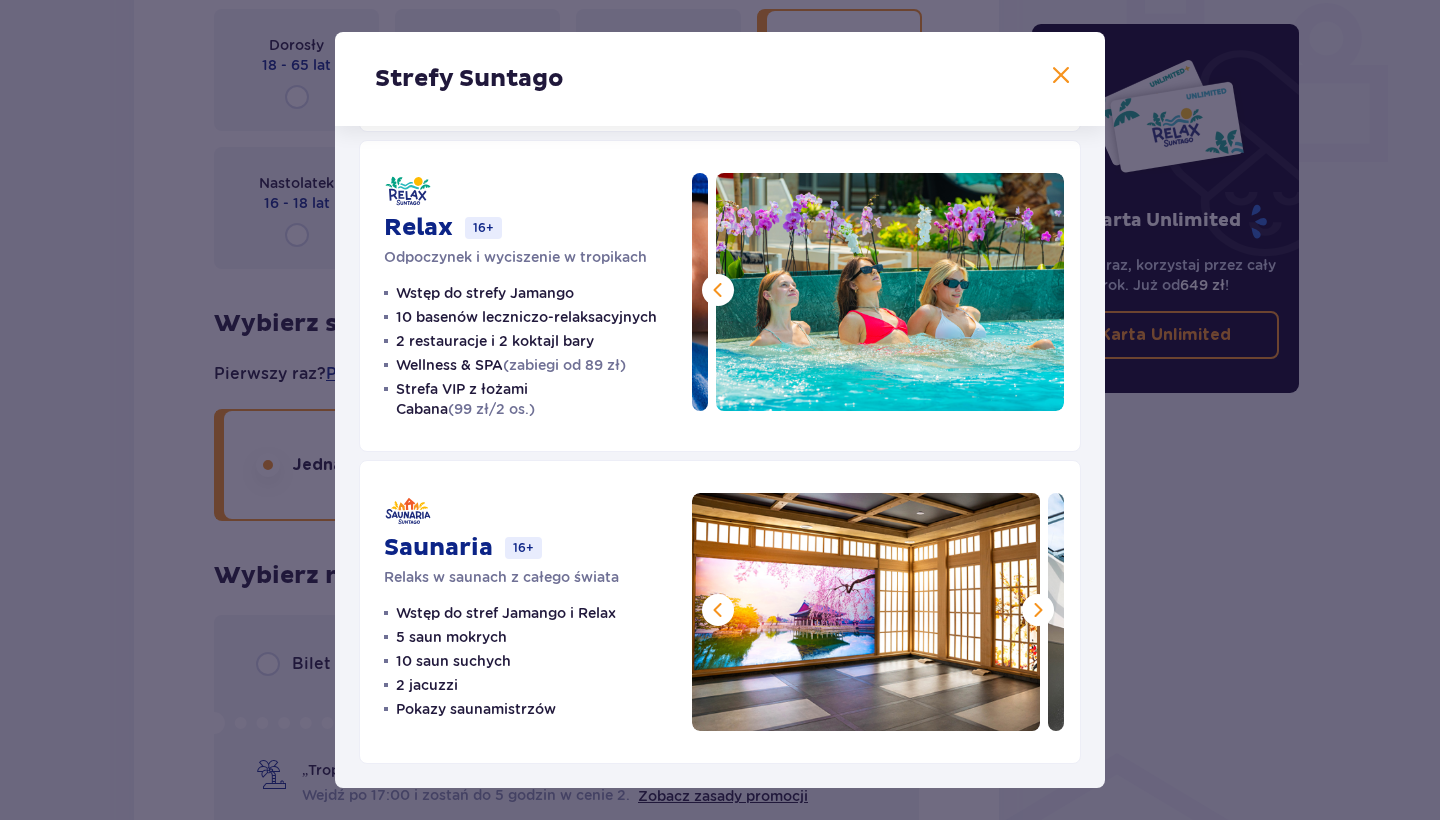 click at bounding box center (1038, 610) 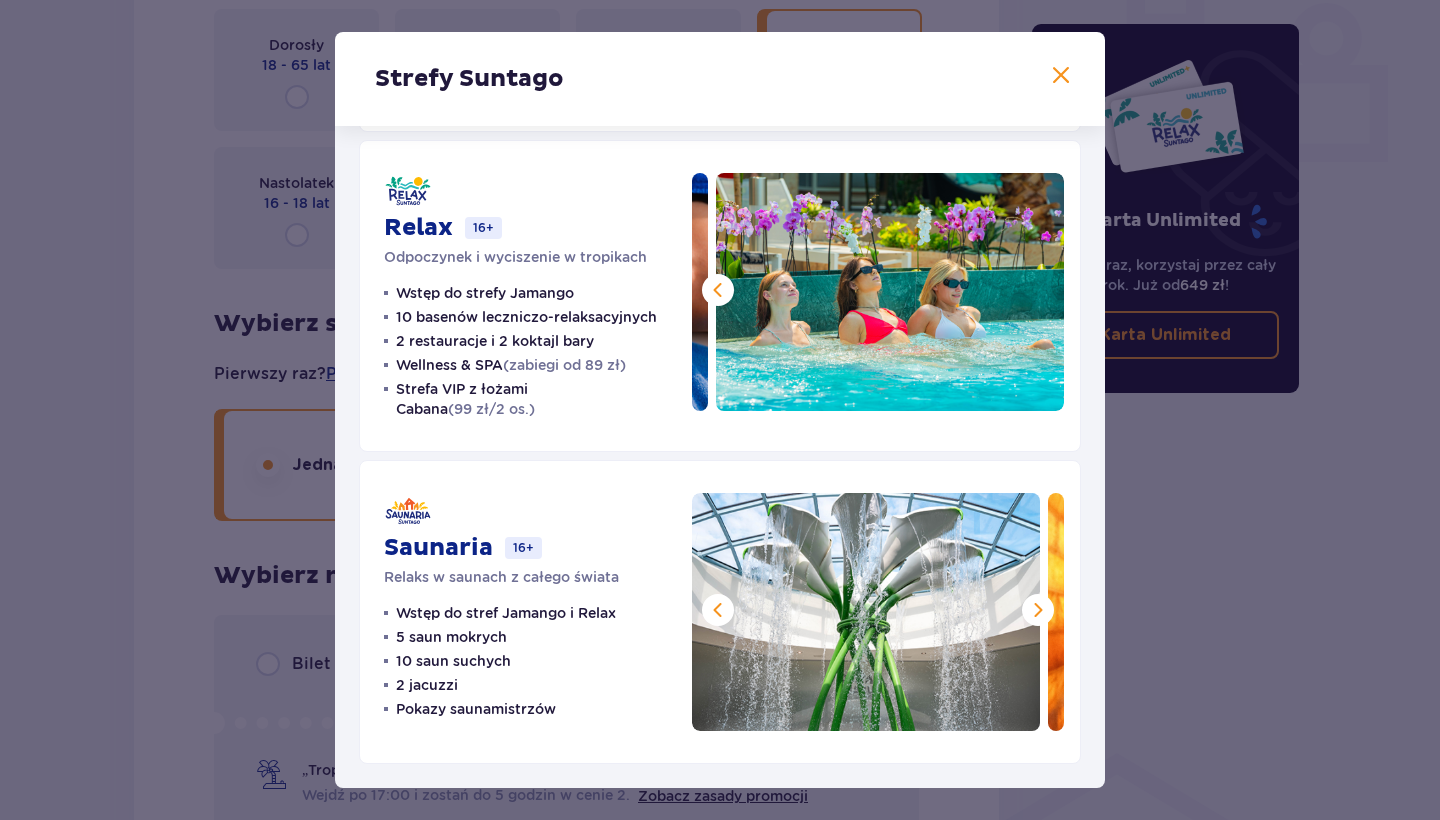 click at bounding box center [1038, 610] 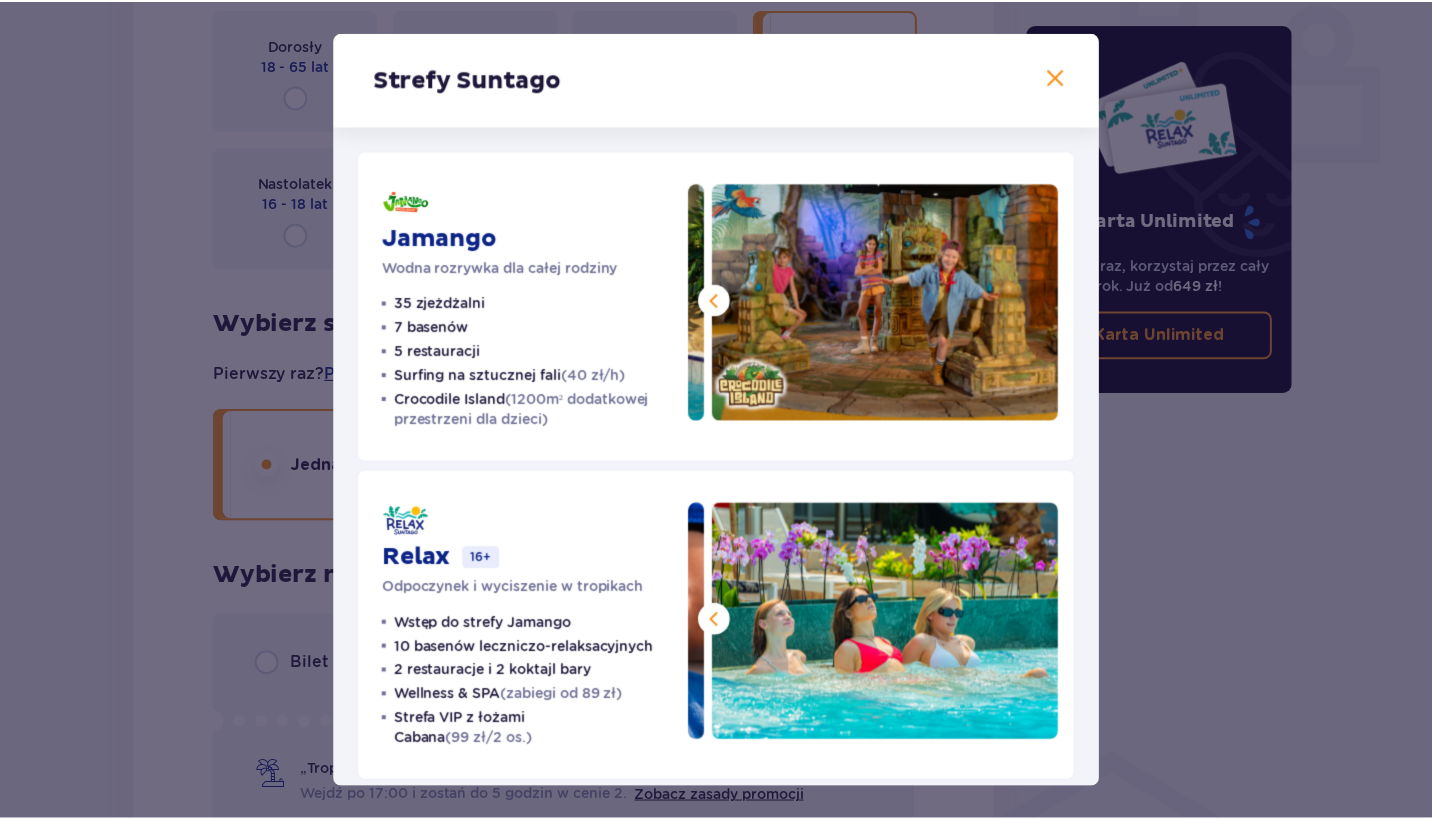 scroll, scrollTop: 0, scrollLeft: 0, axis: both 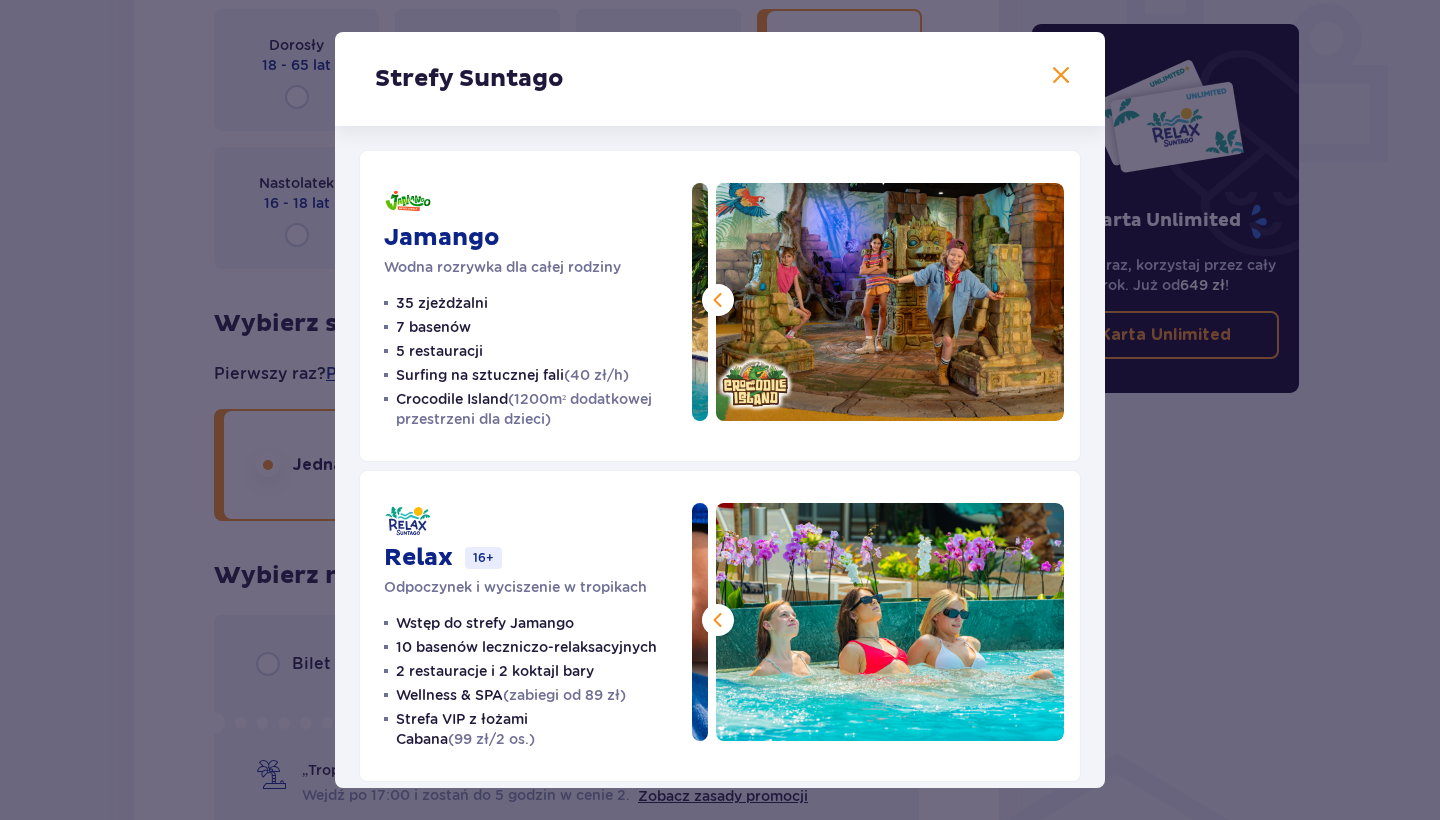 click at bounding box center [1061, 76] 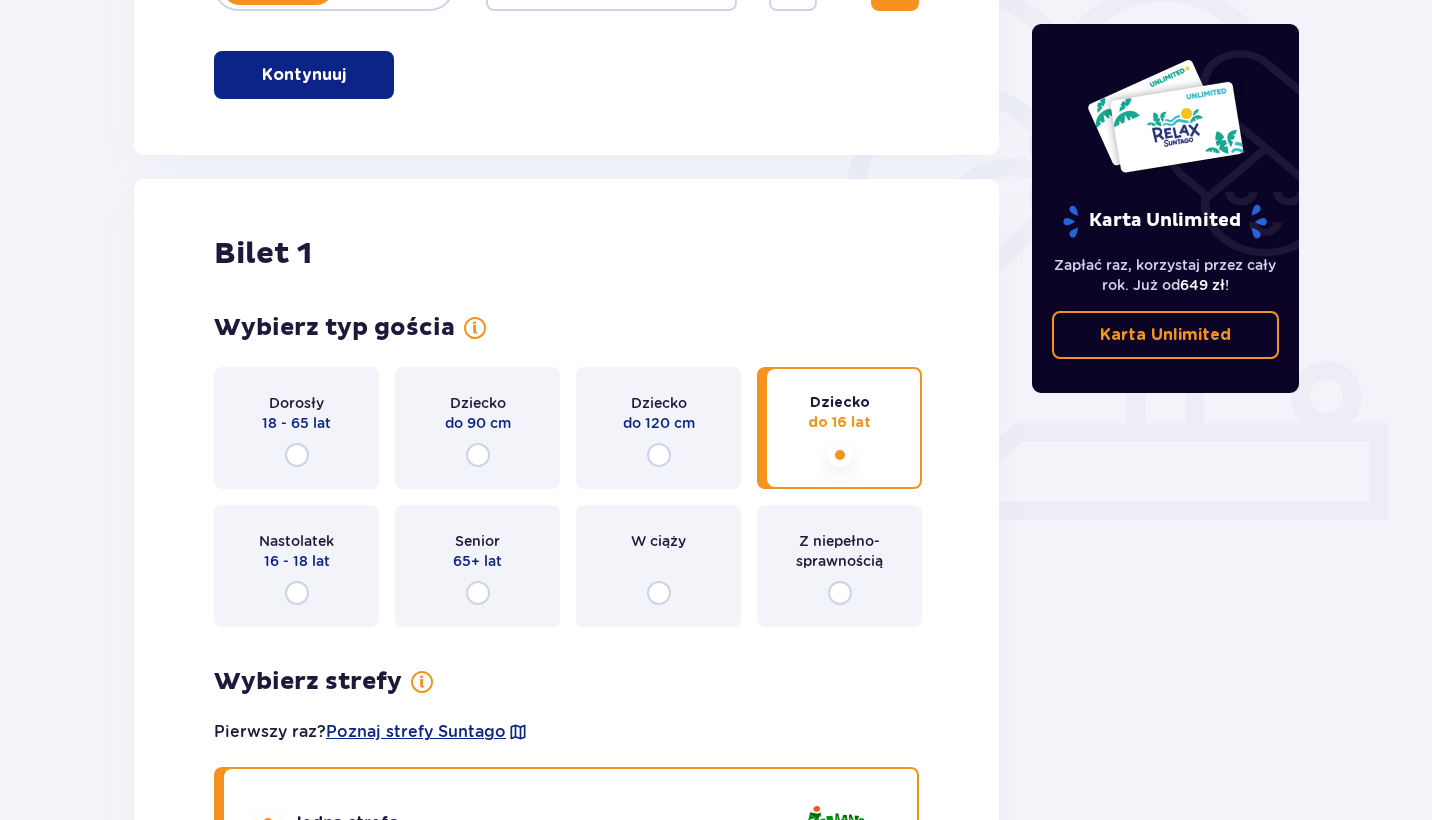 scroll, scrollTop: 521, scrollLeft: 0, axis: vertical 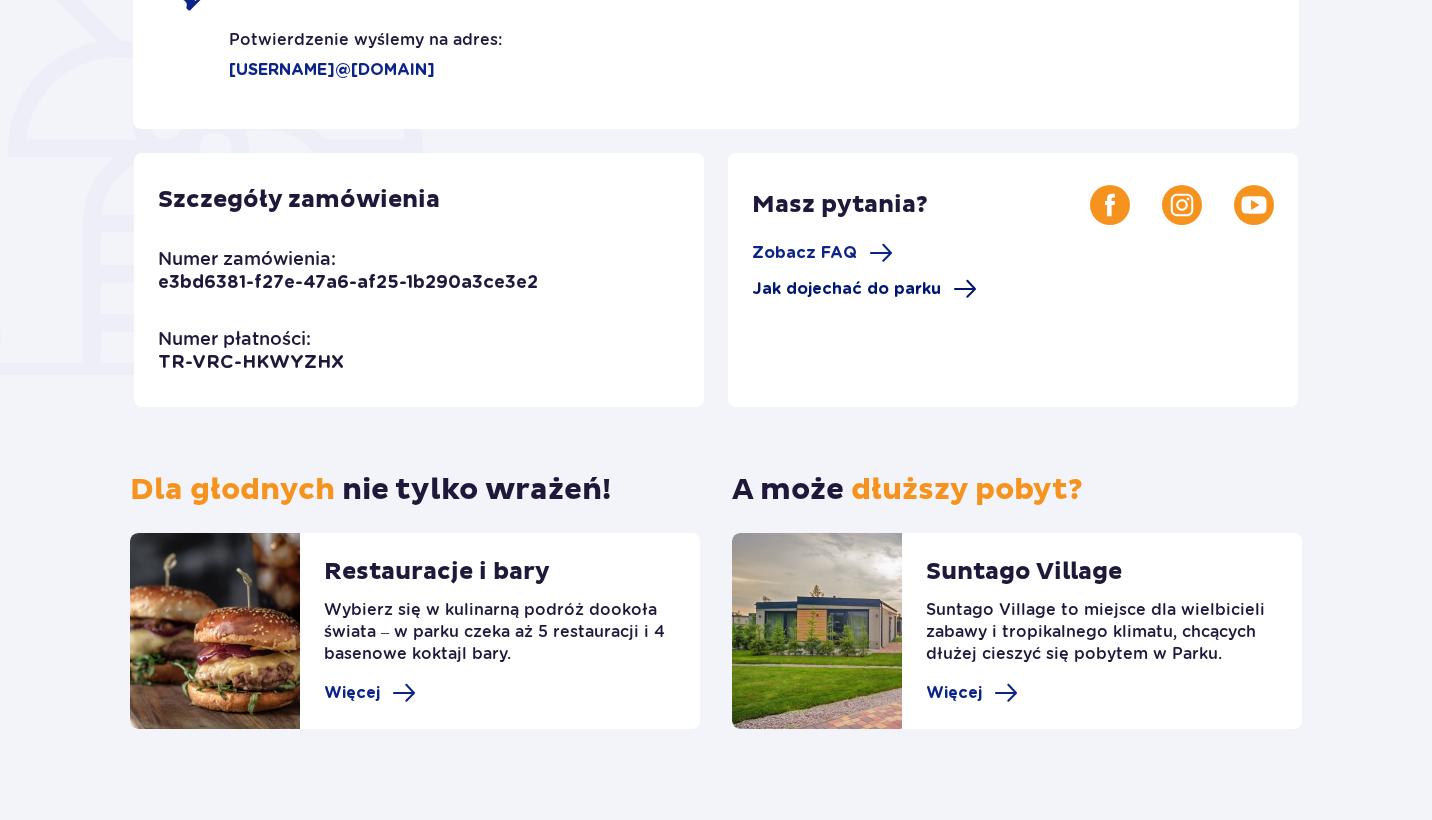 click on "Jak dojechać do parku" at bounding box center [846, 289] 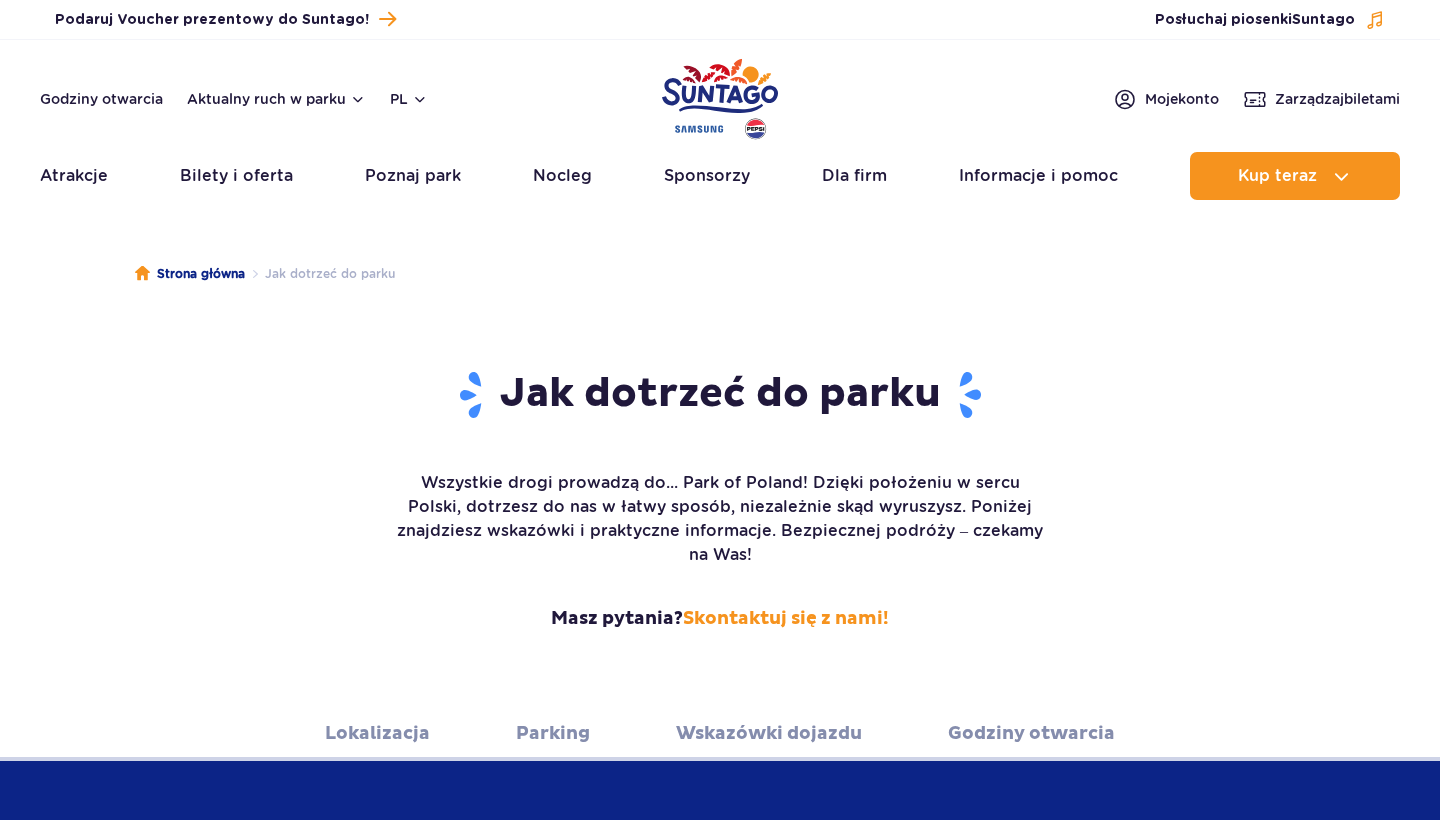 scroll, scrollTop: 0, scrollLeft: 0, axis: both 